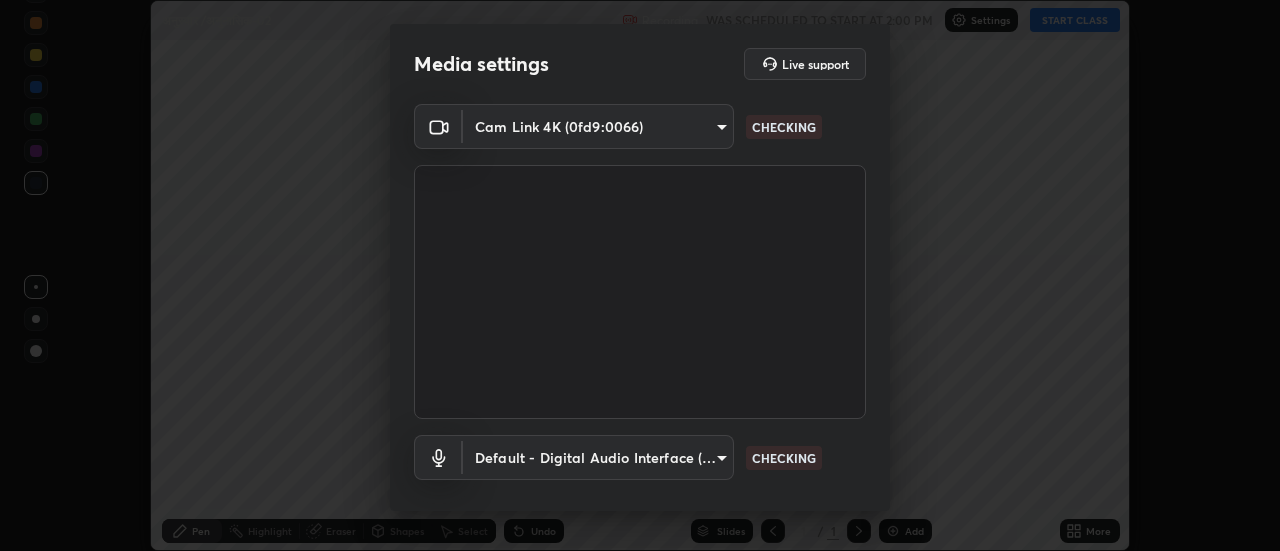scroll, scrollTop: 0, scrollLeft: 0, axis: both 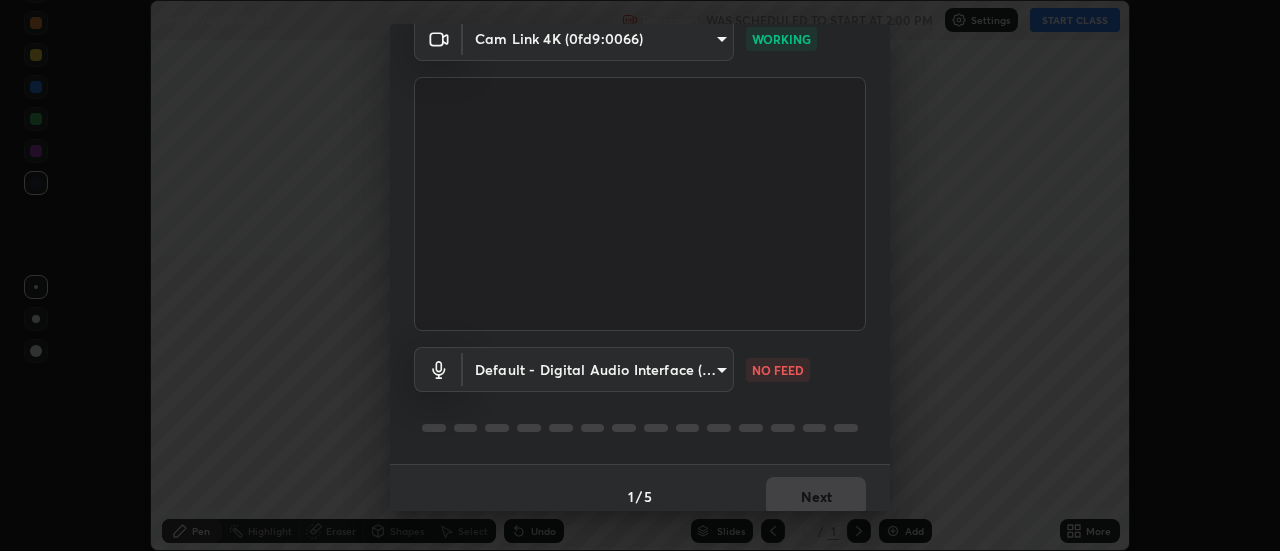 click on "Erase all अनुस्वार /अनुनासिक-02 Recording WAS SCHEDULED TO START AT  [TIME] Settings START CLASS Setting up your live class अनुस्वार /अनुनासिक-02 • L42 of Course On Hindi for Foundation Class IX [YEAR] [FIRST] [LAST] Pen Highlight Eraser Shapes Select Undo Slides 1 / 1 Add More Enable hand raising Enable raise hand to speak to learners. Once enabled, chat will be turned off temporarily. Enable x   No doubts shared Encourage your learners to ask a doubt for better clarity Report an issue Reason for reporting Buffering Chat not working Audio - Video sync issue Educator video quality low ​ Attach an image Report Media settings Live support Cam Link 4K (0fd9:0066) 4b642f6c714038e16399dffef2d1e27352807ff076a64d8f15bbd650fe6c6718 WORKING Default - Digital Audio Interface (2- Cam Link 4K) default NO FEED 1 / 5 Next" at bounding box center [640, 275] 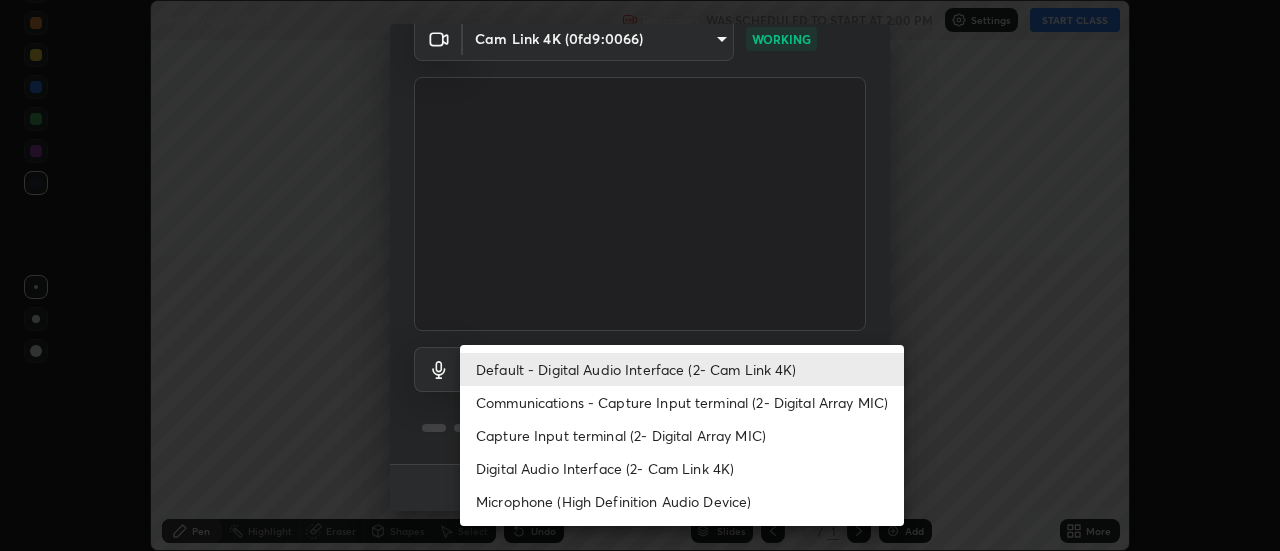 click on "Default - Digital Audio Interface (2- Cam Link 4K)" at bounding box center (682, 369) 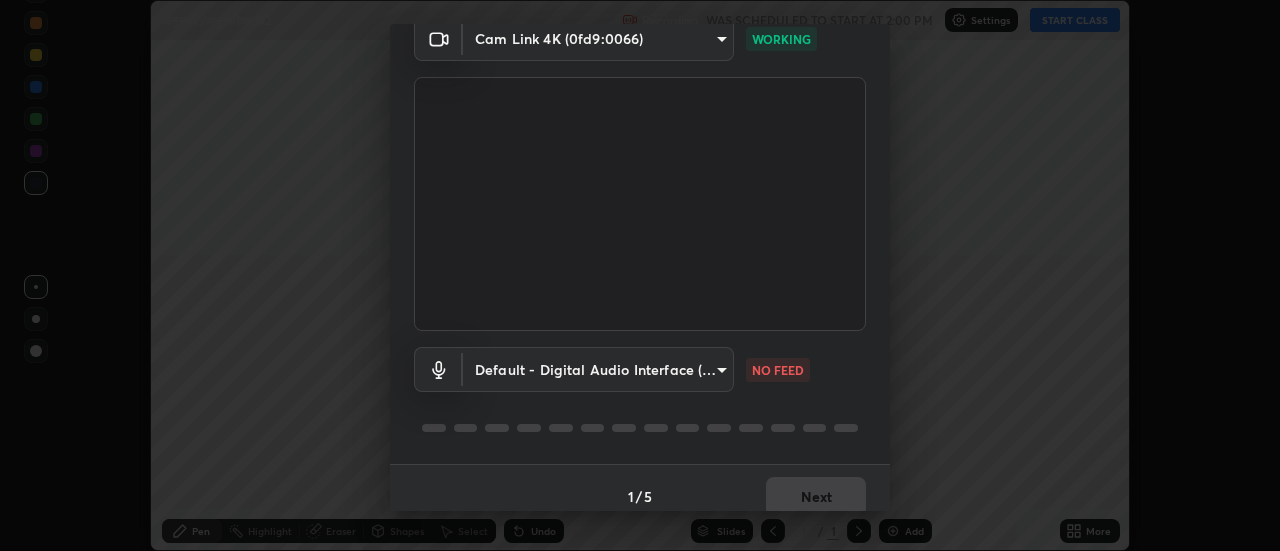 click on "Erase all अनुस्वार /अनुनासिक-02 Recording WAS SCHEDULED TO START AT  2:00 PM Settings START CLASS Setting up your live class अनुस्वार /अनुनासिक-02 • L42 of Course On Hindi for Foundation Class IX 2028 Abhishek Kumar Jain Pen Highlight Eraser Shapes Select Undo Slides 1 / 1 Add More Enable hand raising Enable raise hand to speak to learners. Once enabled, chat will be turned off temporarily. Enable x   No doubts shared Encourage your learners to ask a doubt for better clarity Report an issue Reason for reporting Buffering Chat not working Audio - Video sync issue Educator video quality low ​ Attach an image Report Media settings Live support Cam Link 4K (0fd9:0066) 4b642f6c714038e16399dffef2d1e27352807ff076a64d8f15bbd650fe6c6718 WORKING Default - Digital Audio Interface (2- Cam Link 4K) default NO FEED 1 / 5 Next" at bounding box center (640, 275) 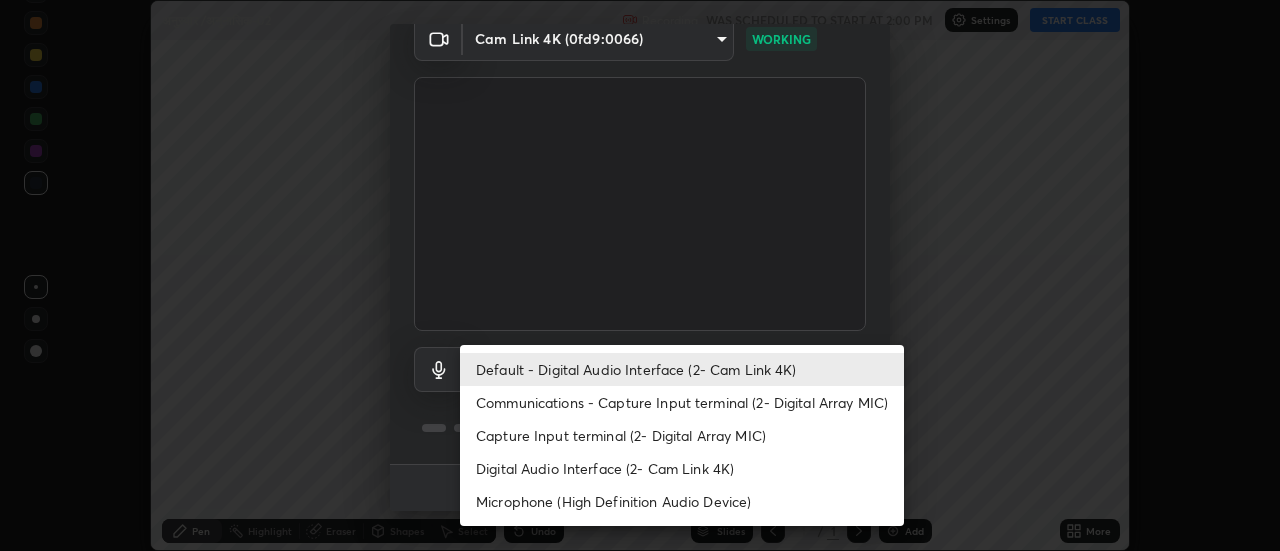click on "Communications - Capture Input terminal (2- Digital Array MIC)" at bounding box center (682, 402) 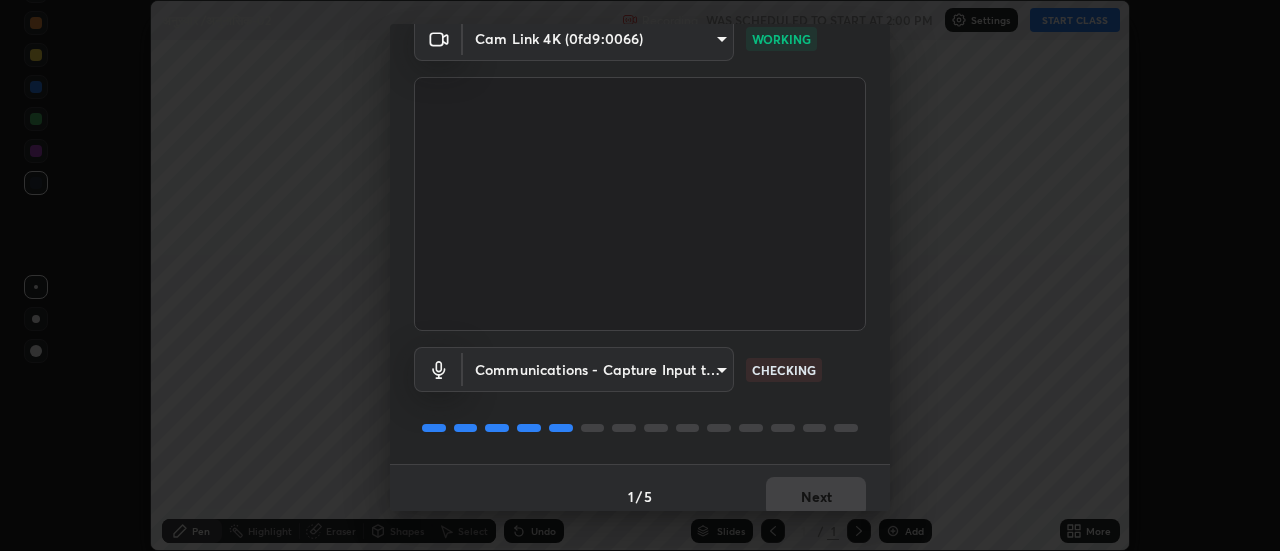 click on "Erase all अनुस्वार /अनुनासिक-02 Recording WAS SCHEDULED TO START AT  2:00 PM Settings START CLASS Setting up your live class अनुस्वार /अनुनासिक-02 • L42 of Course On Hindi for Foundation Class IX 2028 Abhishek Kumar Jain Pen Highlight Eraser Shapes Select Undo Slides 1 / 1 Add More Enable hand raising Enable raise hand to speak to learners. Once enabled, chat will be turned off temporarily. Enable x   No doubts shared Encourage your learners to ask a doubt for better clarity Report an issue Reason for reporting Buffering Chat not working Audio - Video sync issue Educator video quality low ​ Attach an image Report Media settings Live support Cam Link 4K (0fd9:0066) 4b642f6c714038e16399dffef2d1e27352807ff076a64d8f15bbd650fe6c6718 WORKING Communications - Capture Input terminal (2- Digital Array MIC) communications CHECKING 1 / 5 Next" at bounding box center [640, 275] 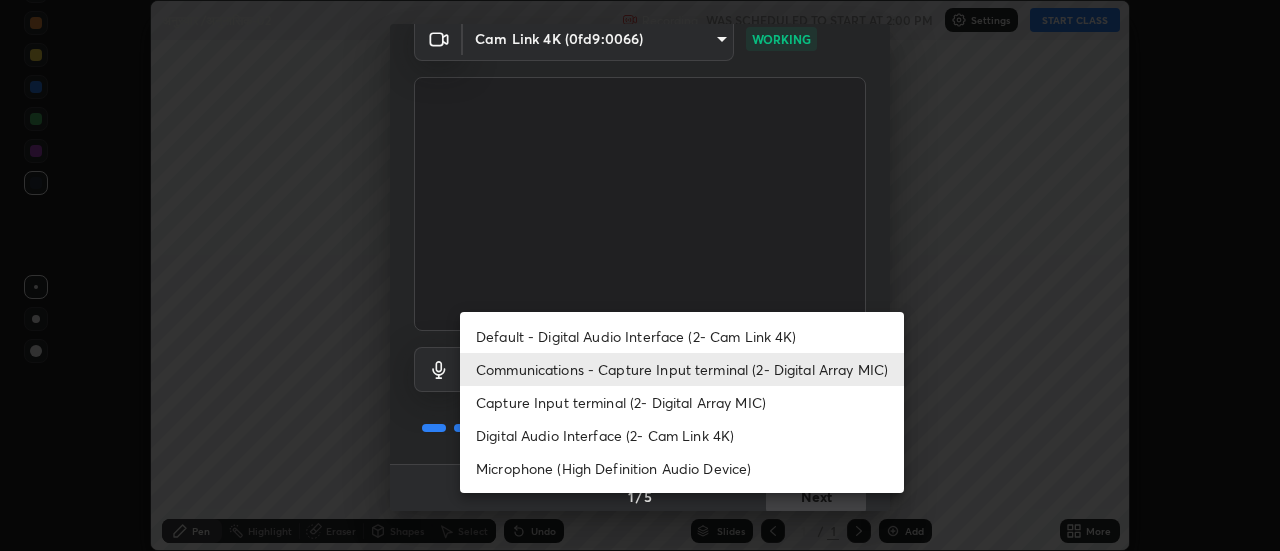 click on "Default - Digital Audio Interface (2- Cam Link 4K)" at bounding box center (682, 336) 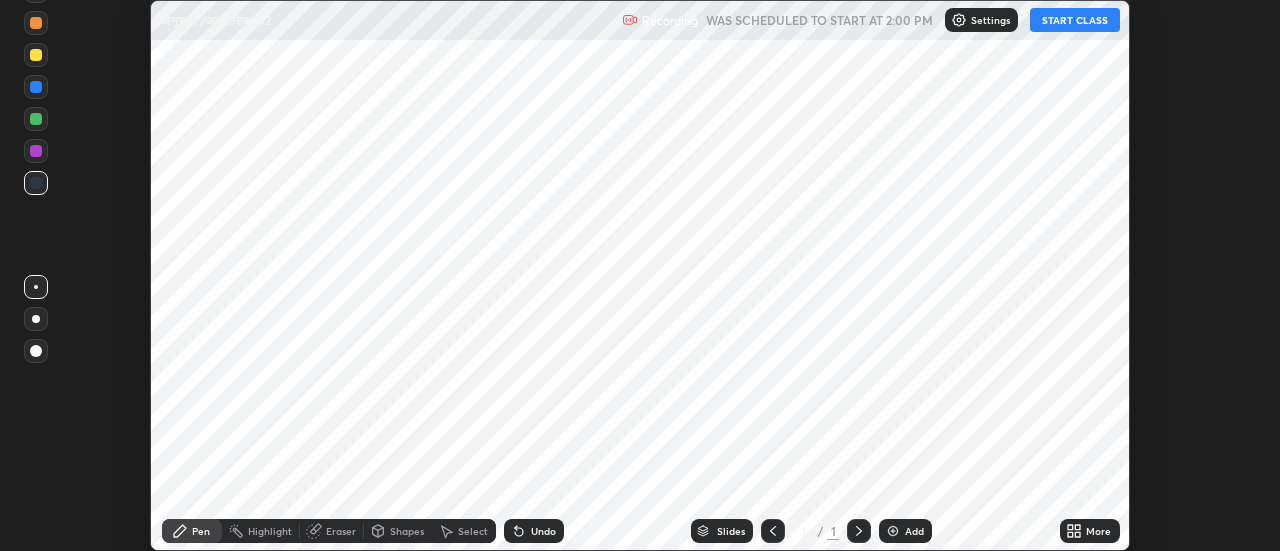 scroll, scrollTop: 0, scrollLeft: 0, axis: both 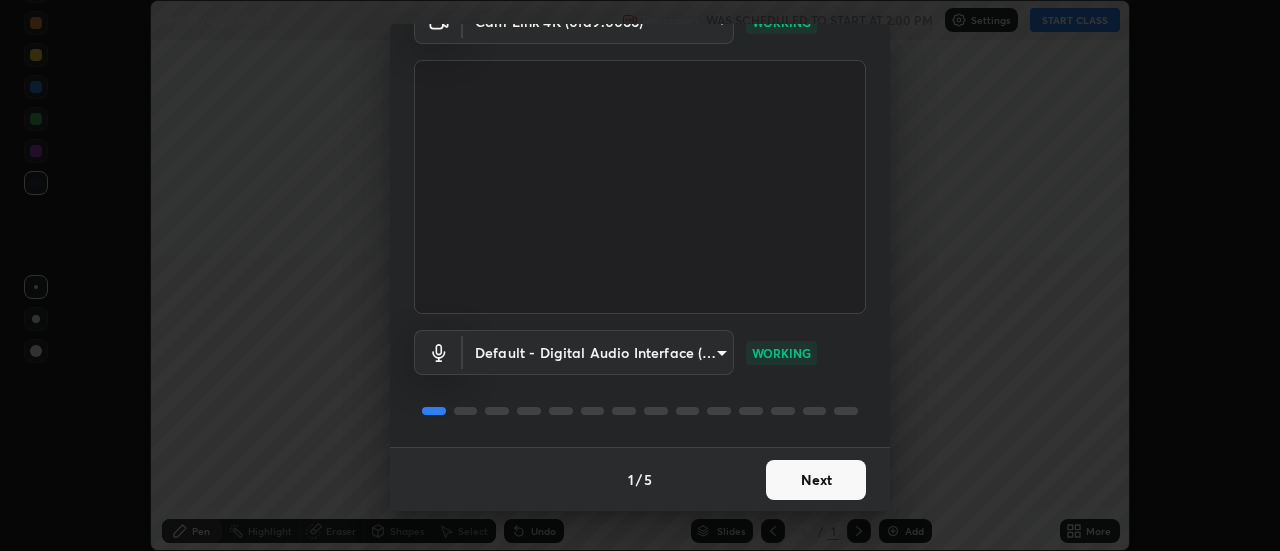 click on "Next" at bounding box center (816, 480) 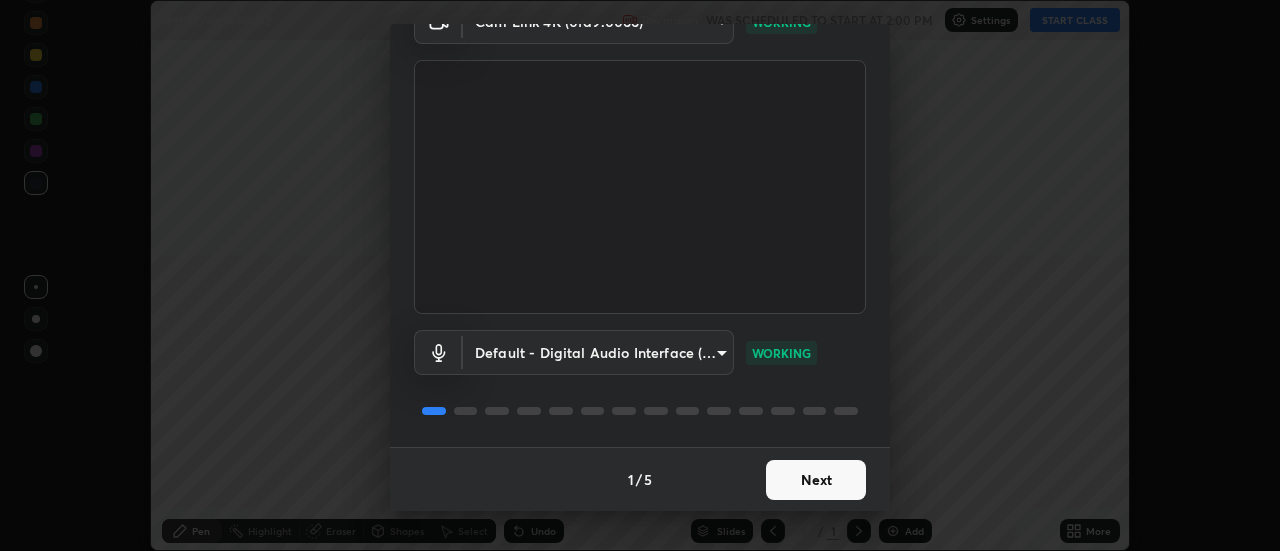 scroll, scrollTop: 0, scrollLeft: 0, axis: both 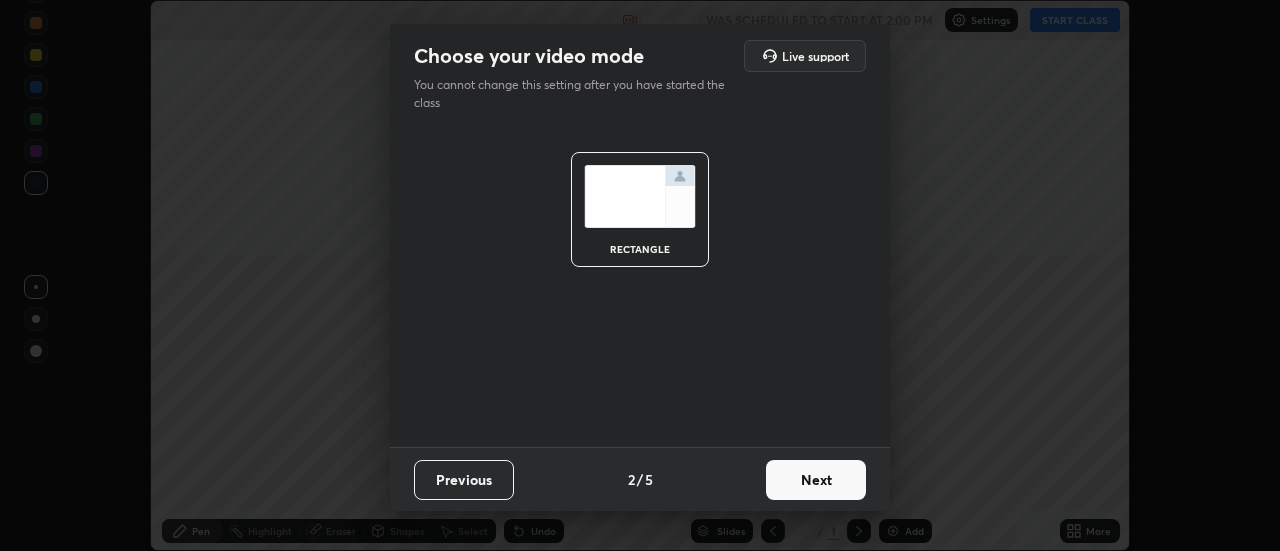 click on "Next" at bounding box center (816, 480) 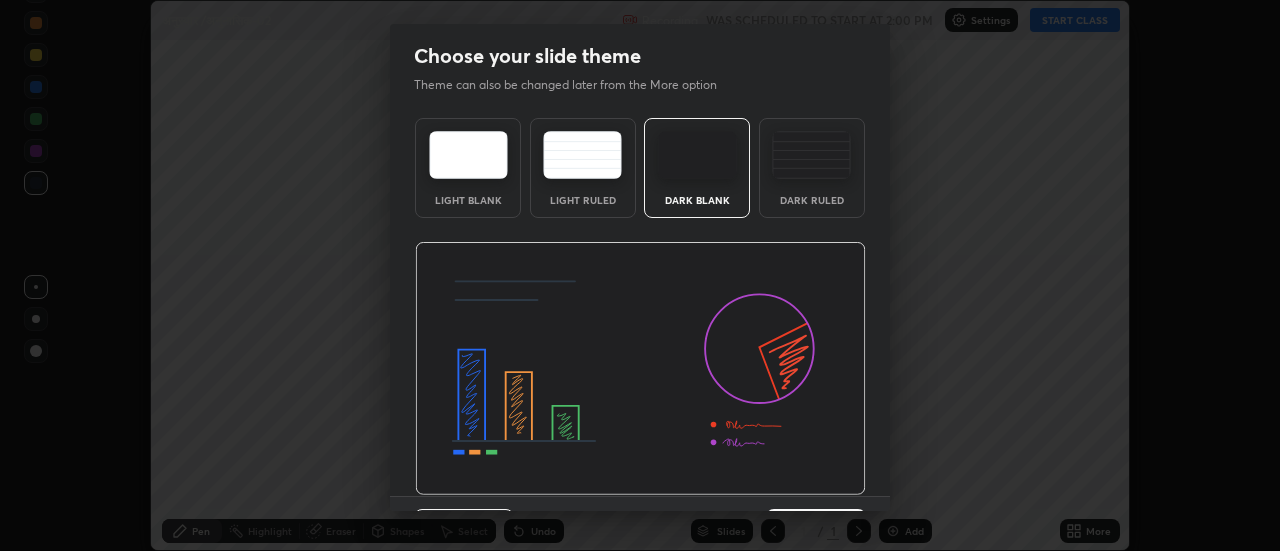 click at bounding box center (811, 155) 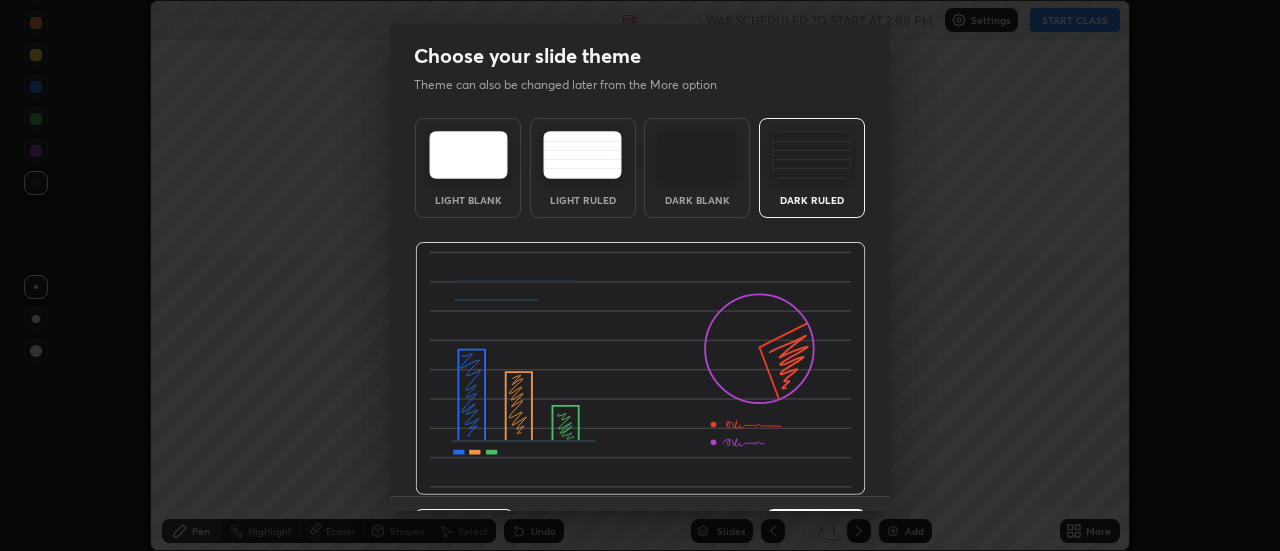 scroll, scrollTop: 49, scrollLeft: 0, axis: vertical 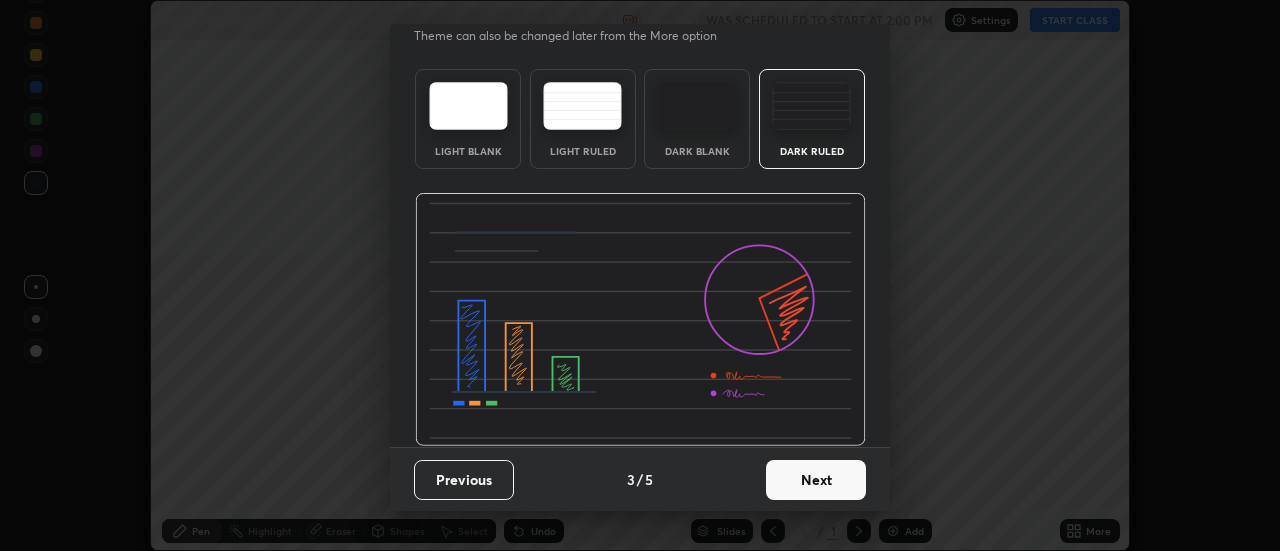 click on "Next" at bounding box center (816, 480) 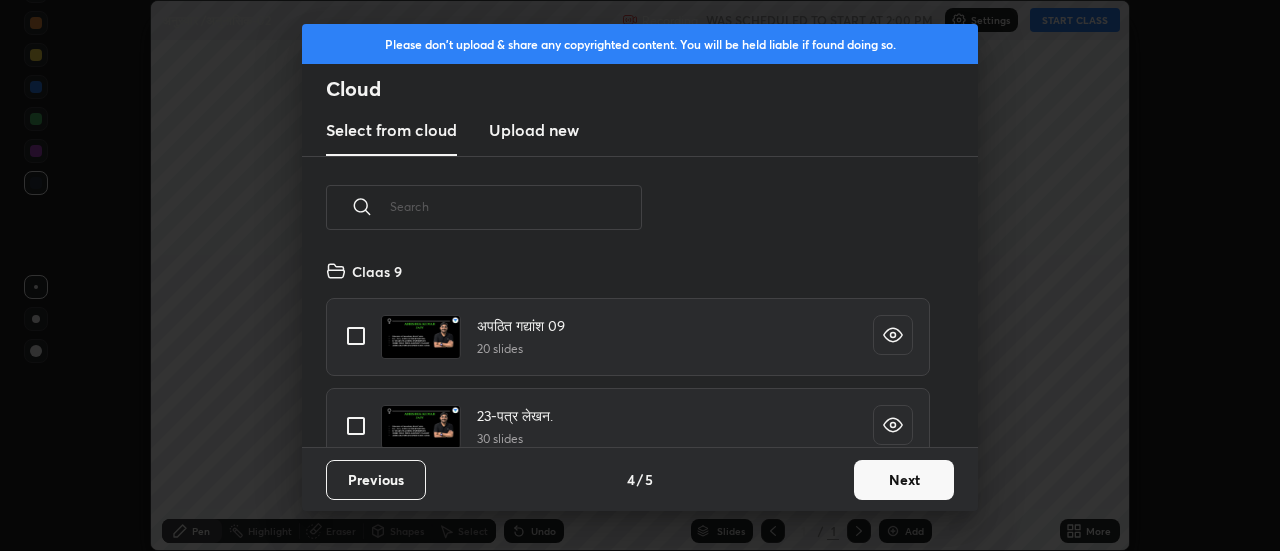 scroll, scrollTop: 7, scrollLeft: 11, axis: both 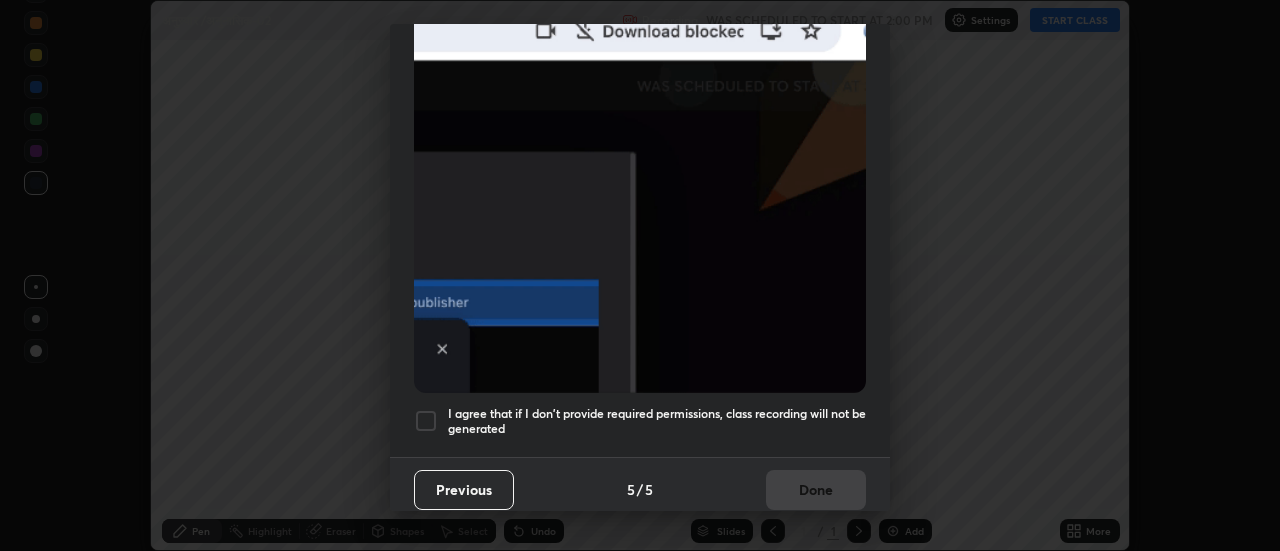 click at bounding box center [426, 421] 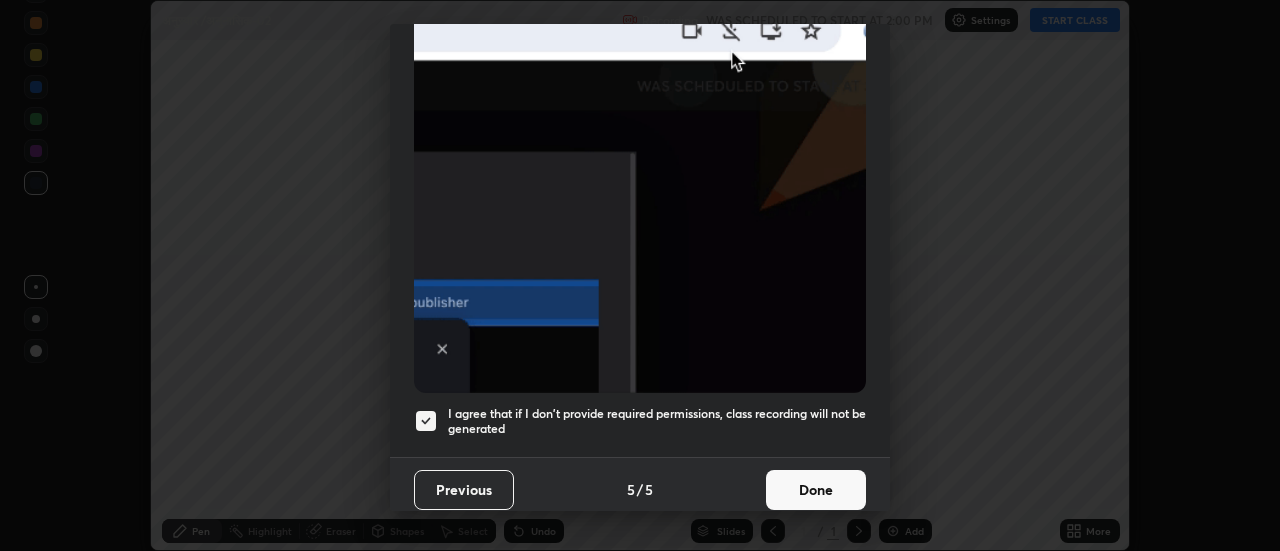 click on "Done" at bounding box center [816, 490] 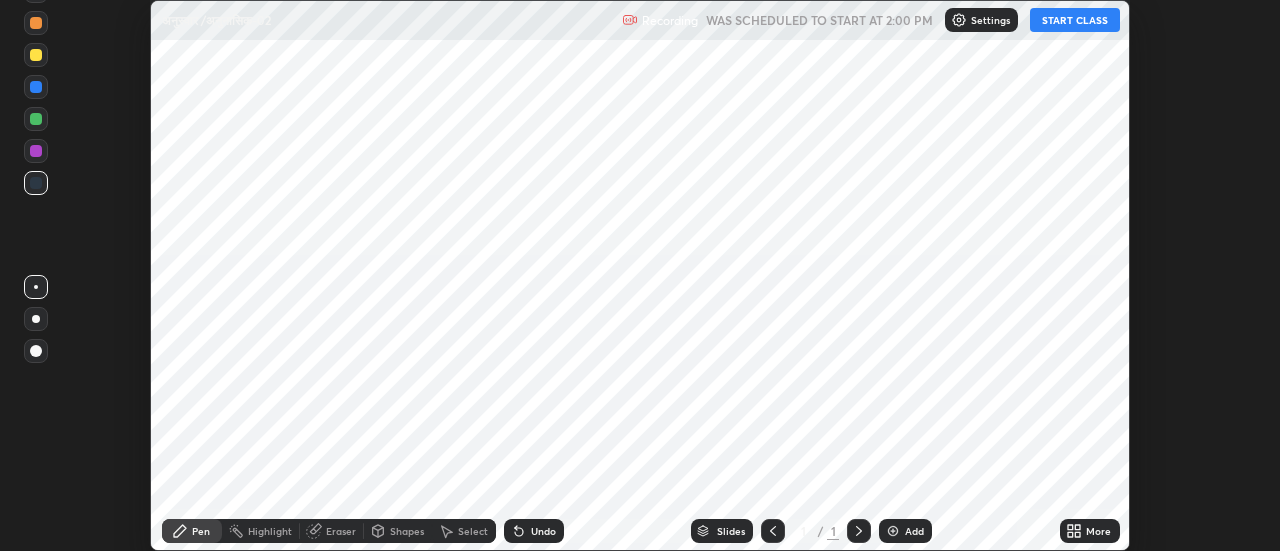 click 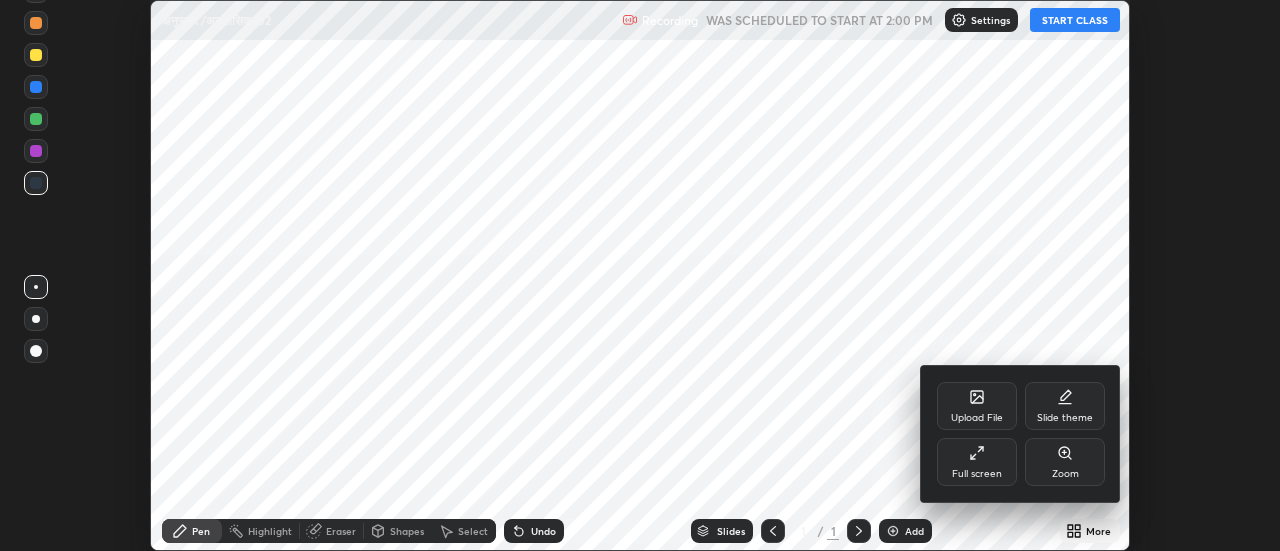 click on "Full screen" at bounding box center [977, 462] 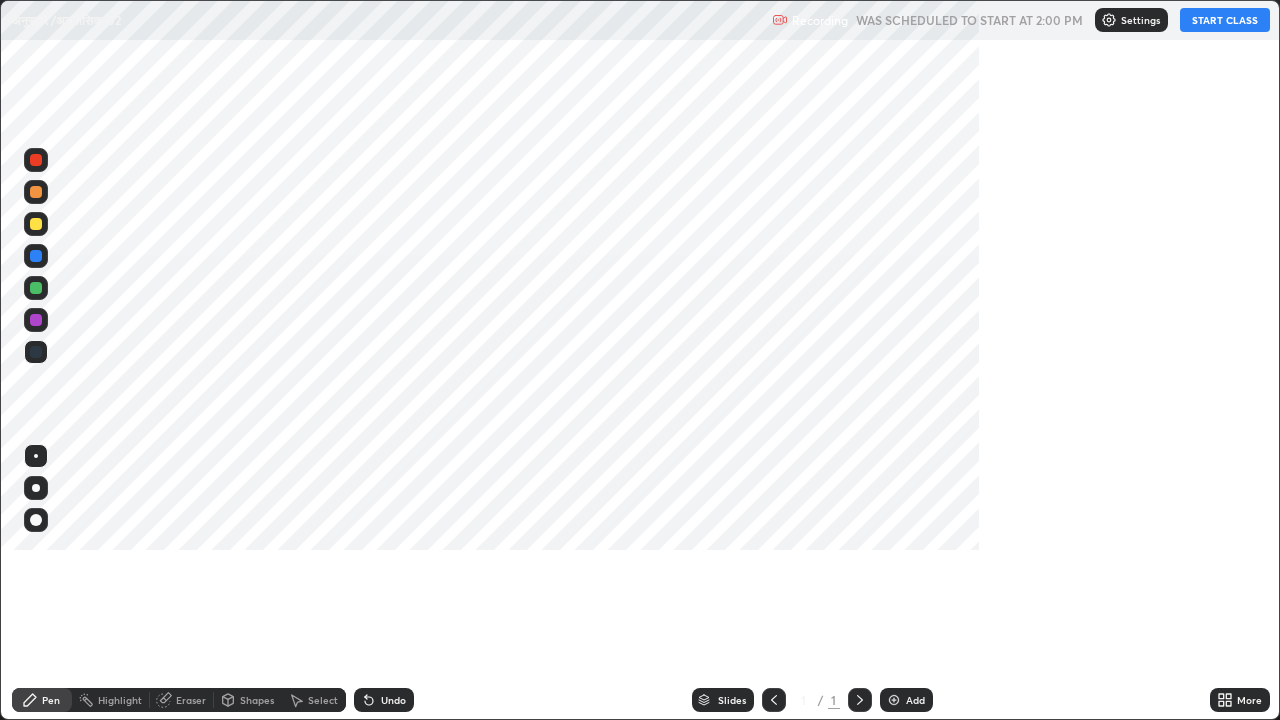 scroll, scrollTop: 99280, scrollLeft: 98720, axis: both 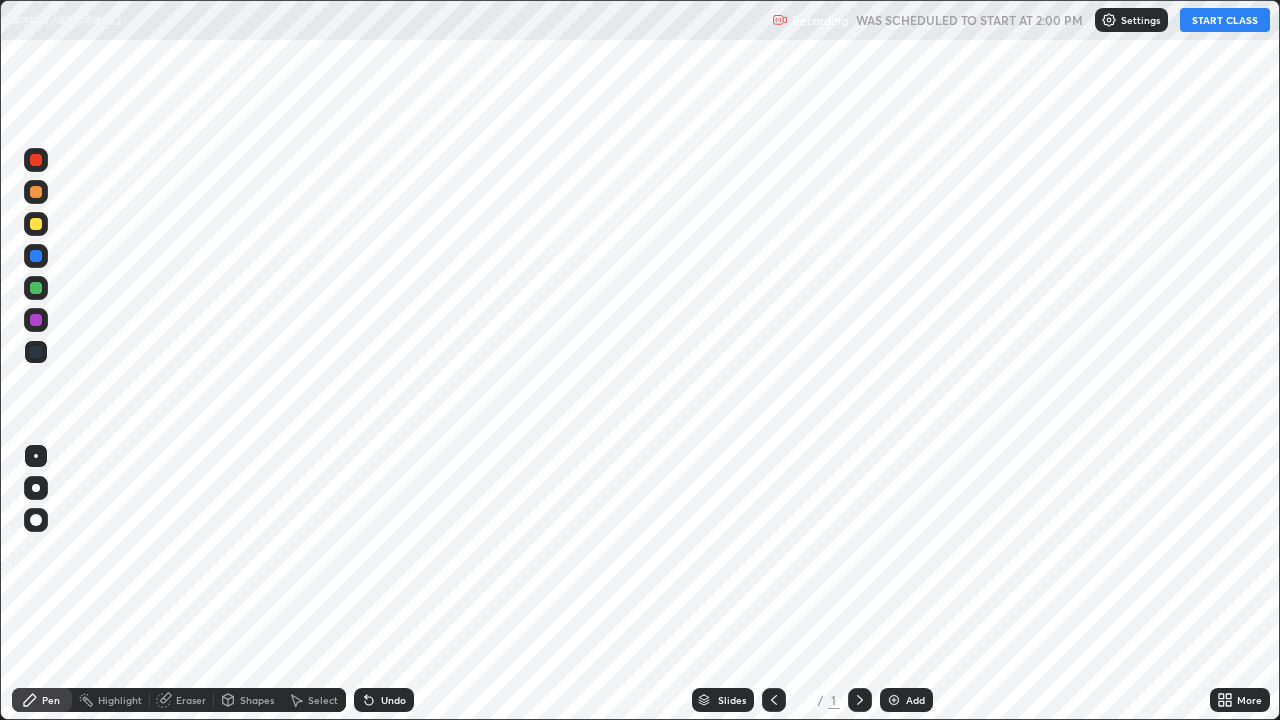 click on "START CLASS" at bounding box center (1225, 20) 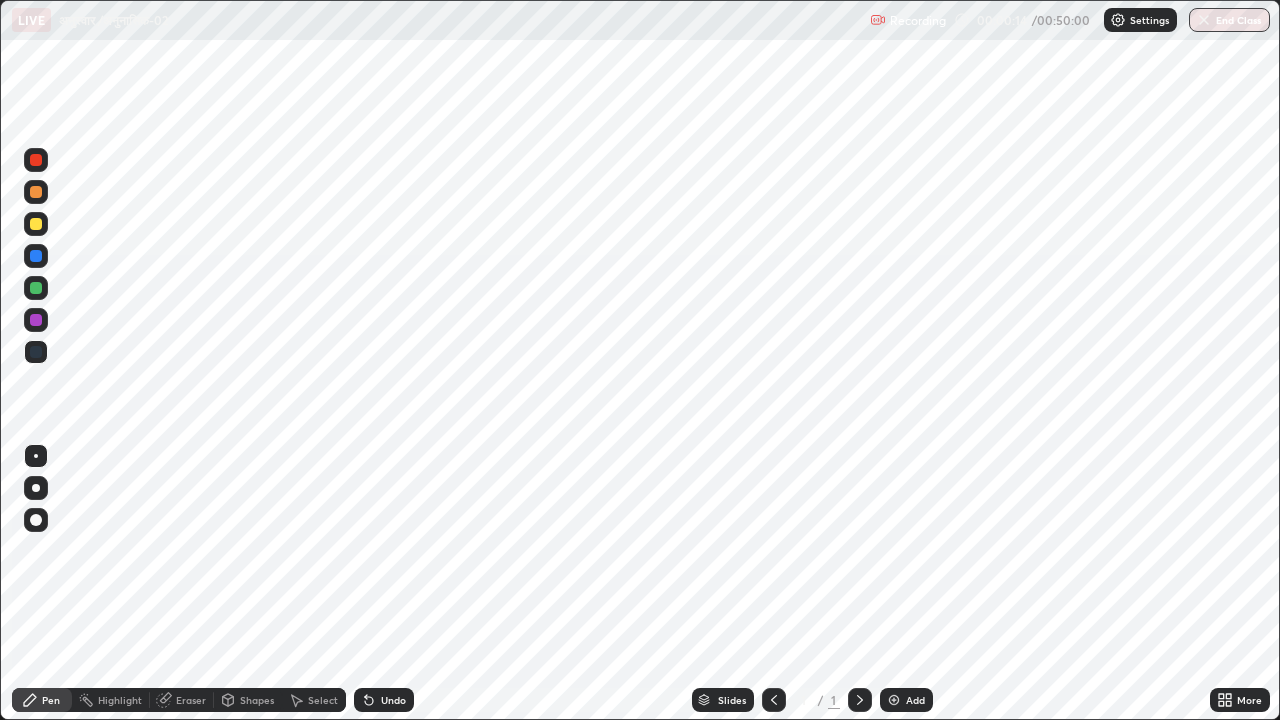 click at bounding box center (894, 700) 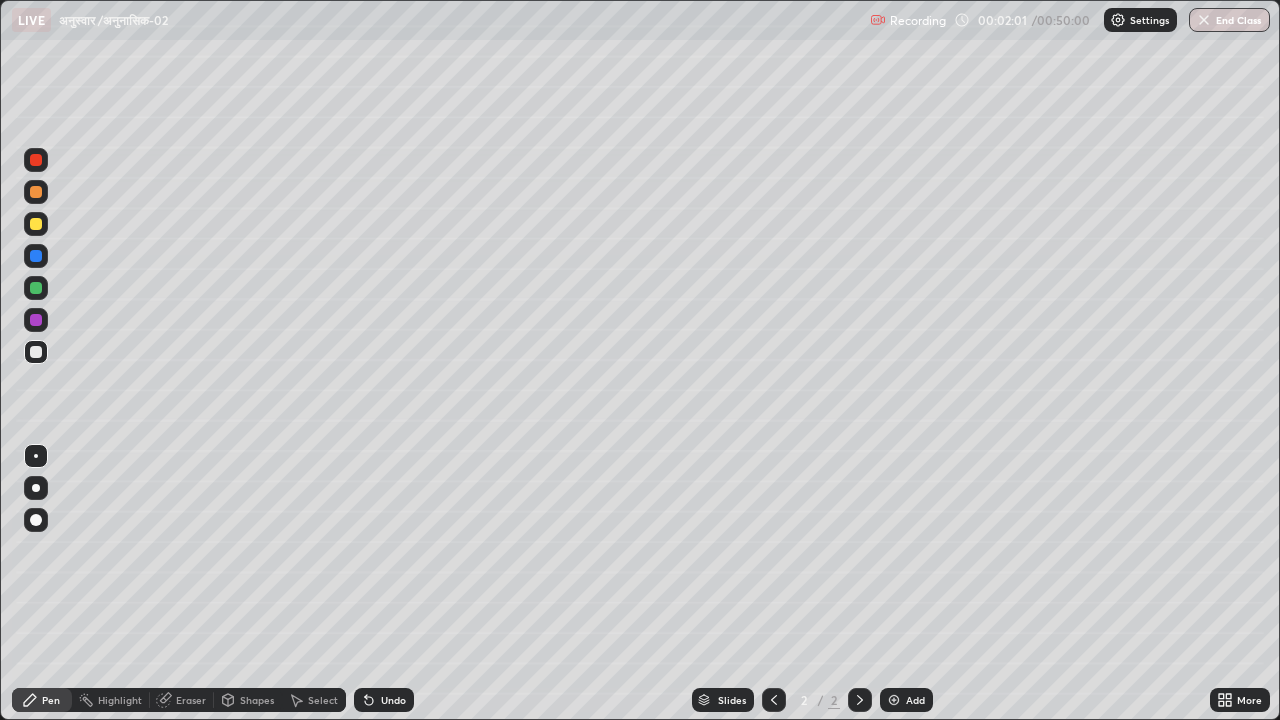 click on "Undo" at bounding box center [393, 700] 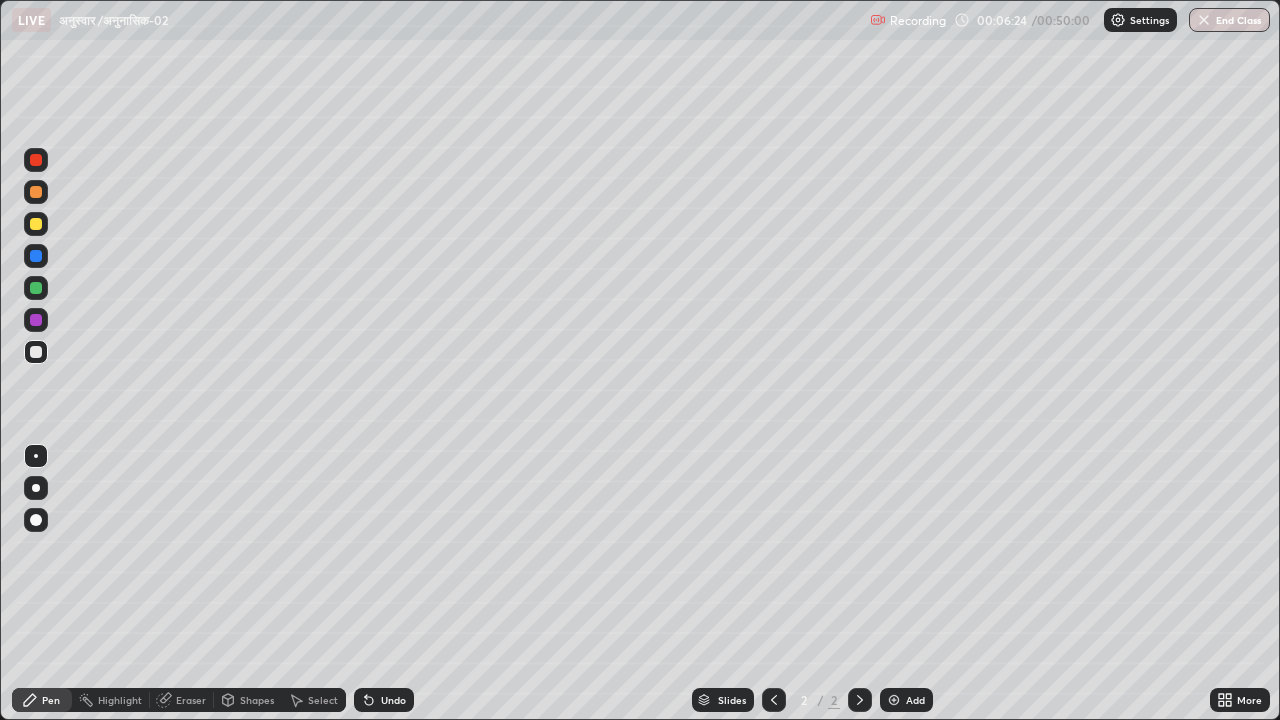 click on "Undo" at bounding box center [393, 700] 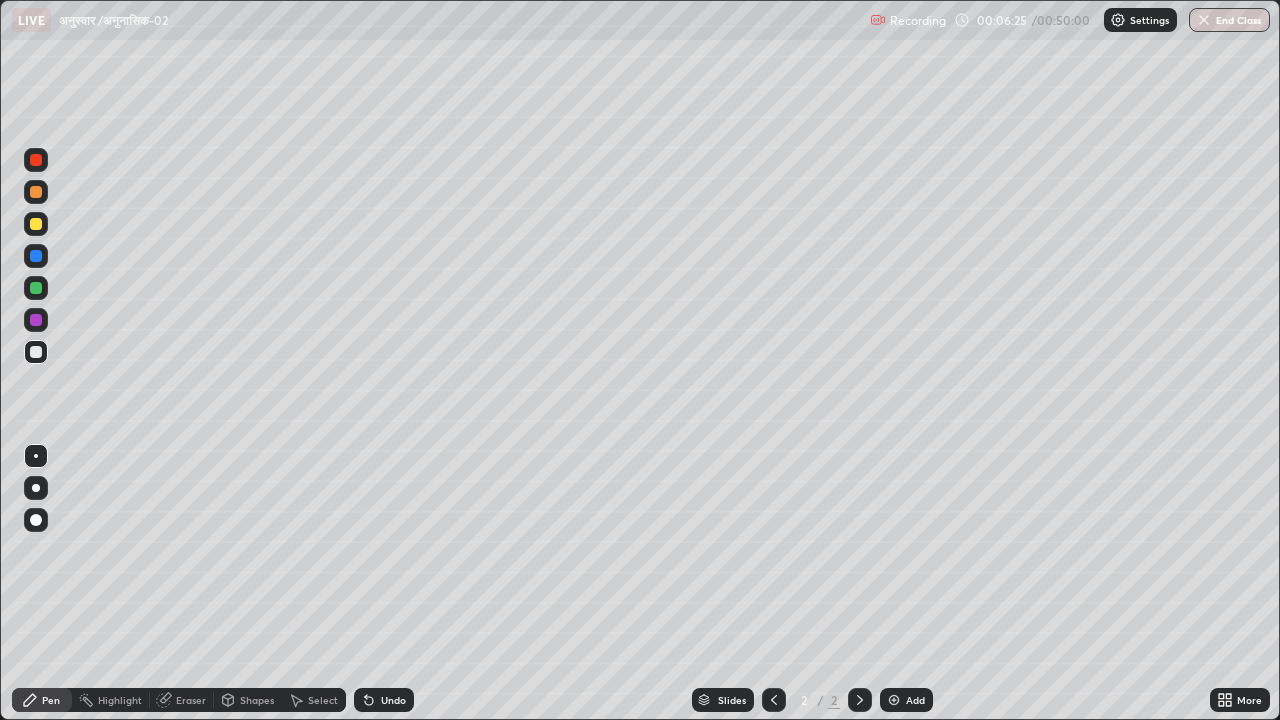 click on "Undo" at bounding box center [393, 700] 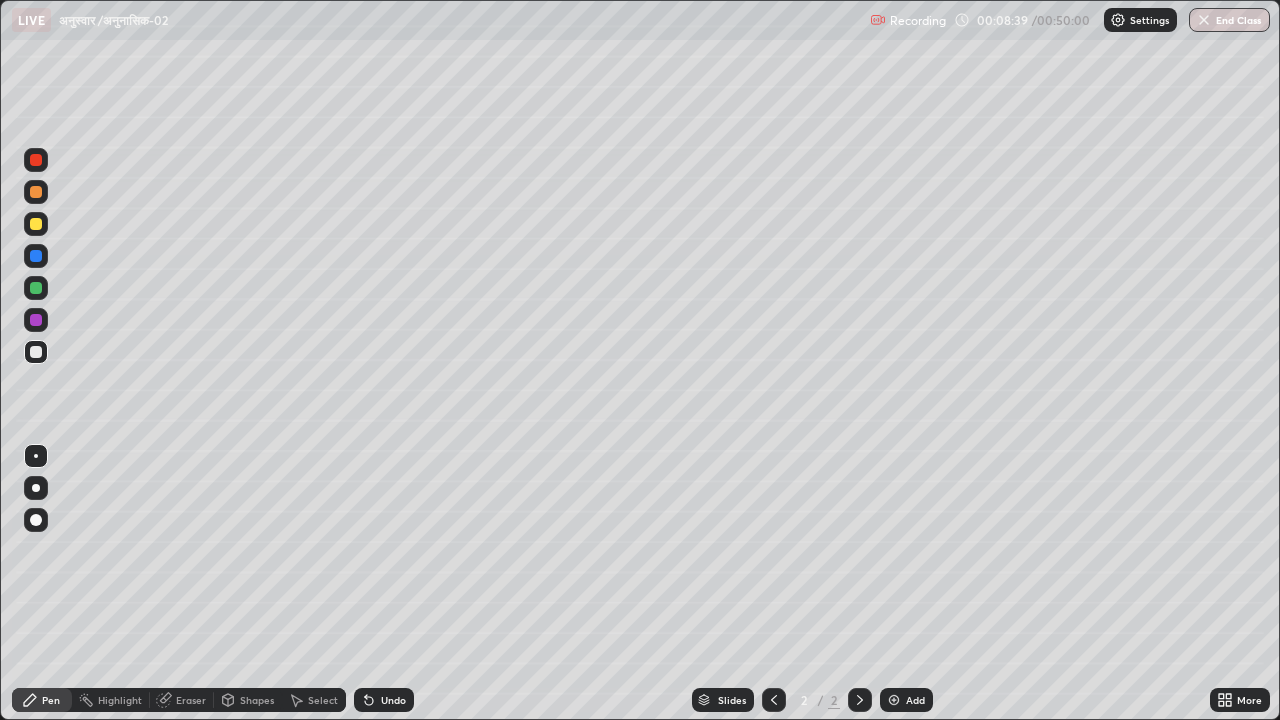 click at bounding box center (894, 700) 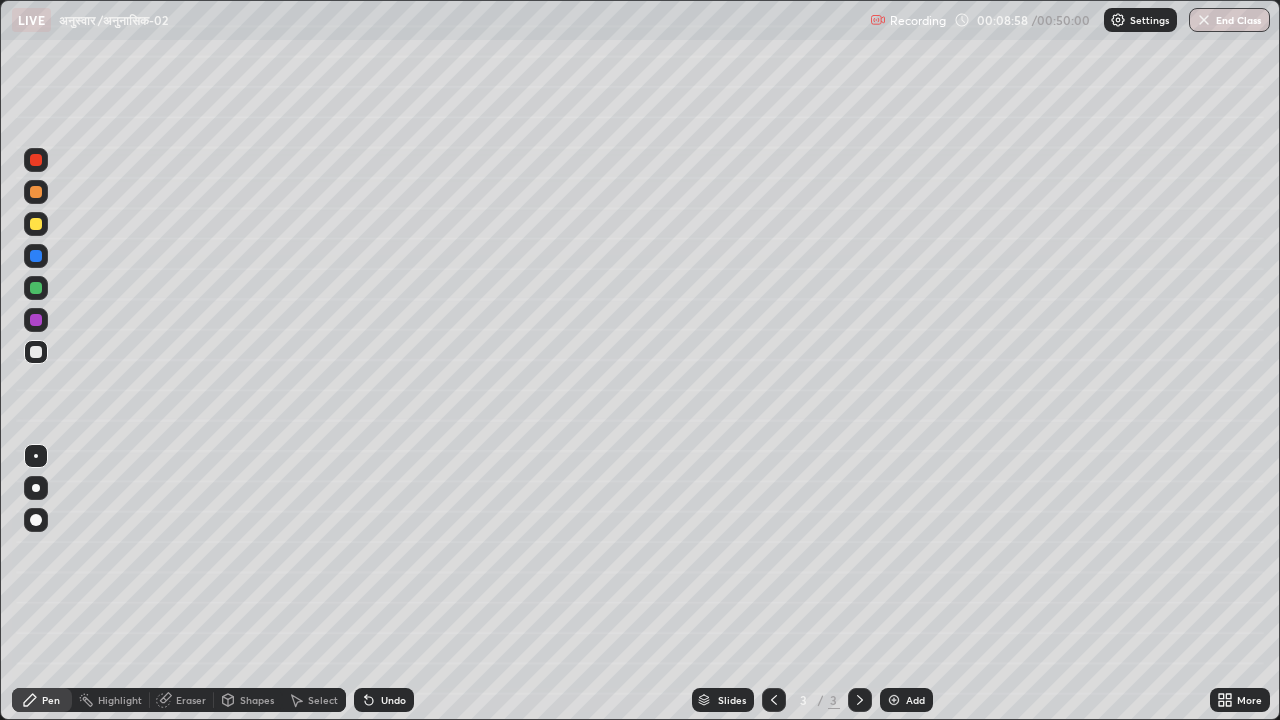 click 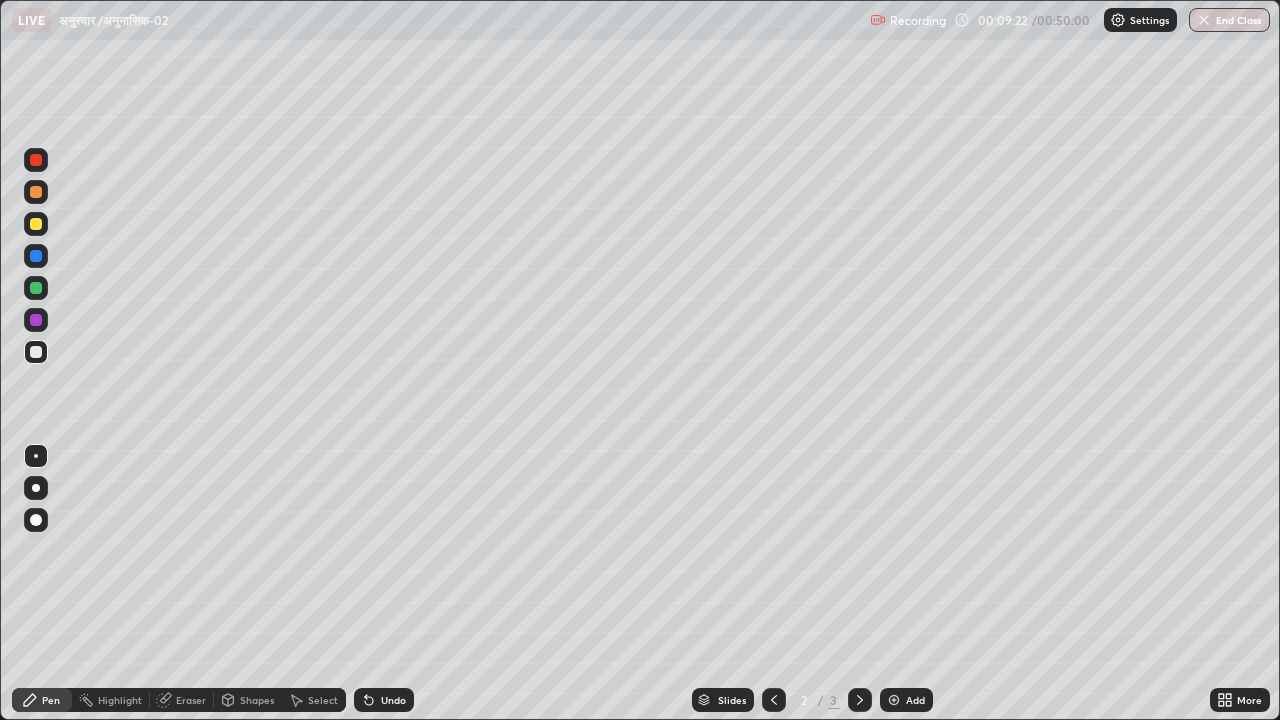 click 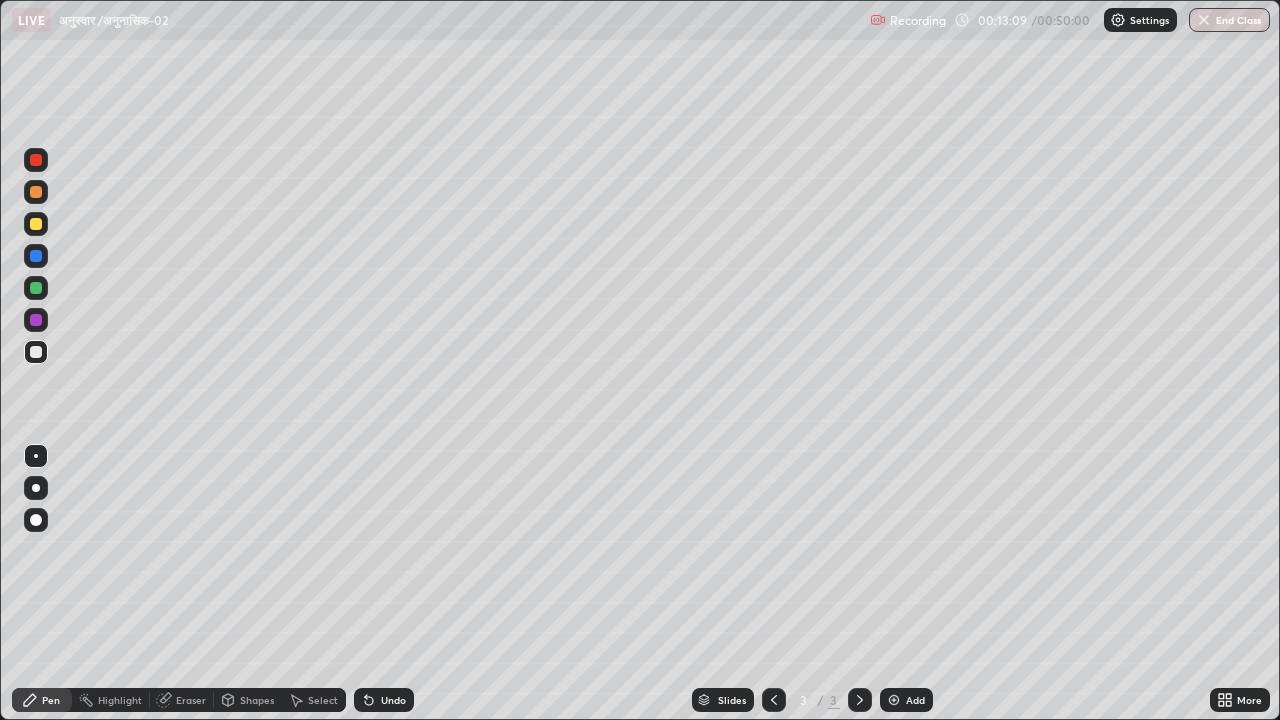 click on "Undo" at bounding box center (393, 700) 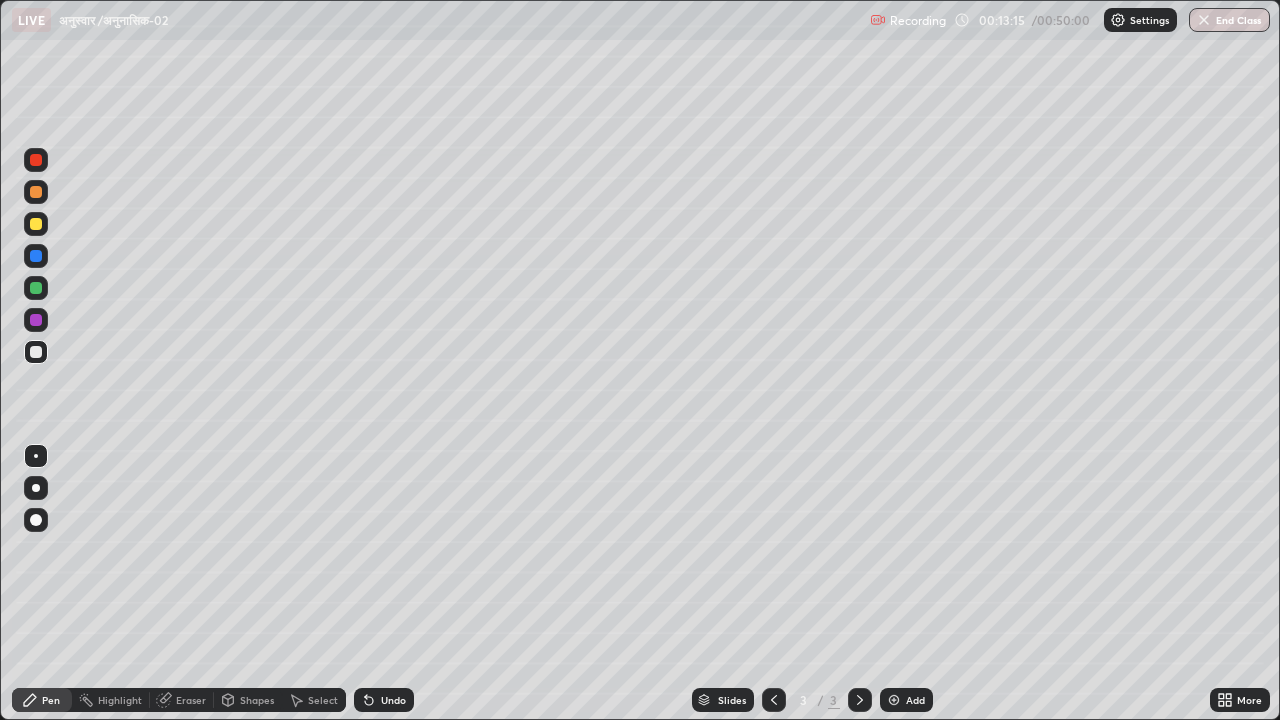 click on "Undo" at bounding box center (393, 700) 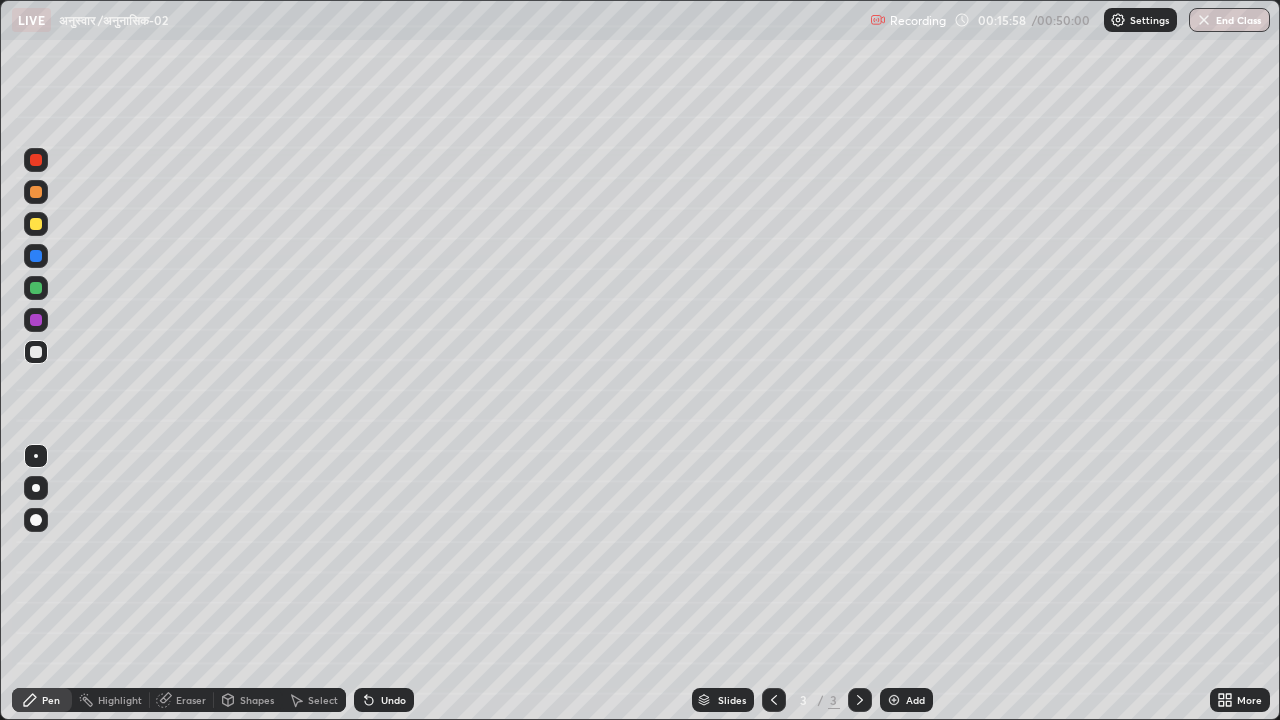 click on "Undo" at bounding box center [393, 700] 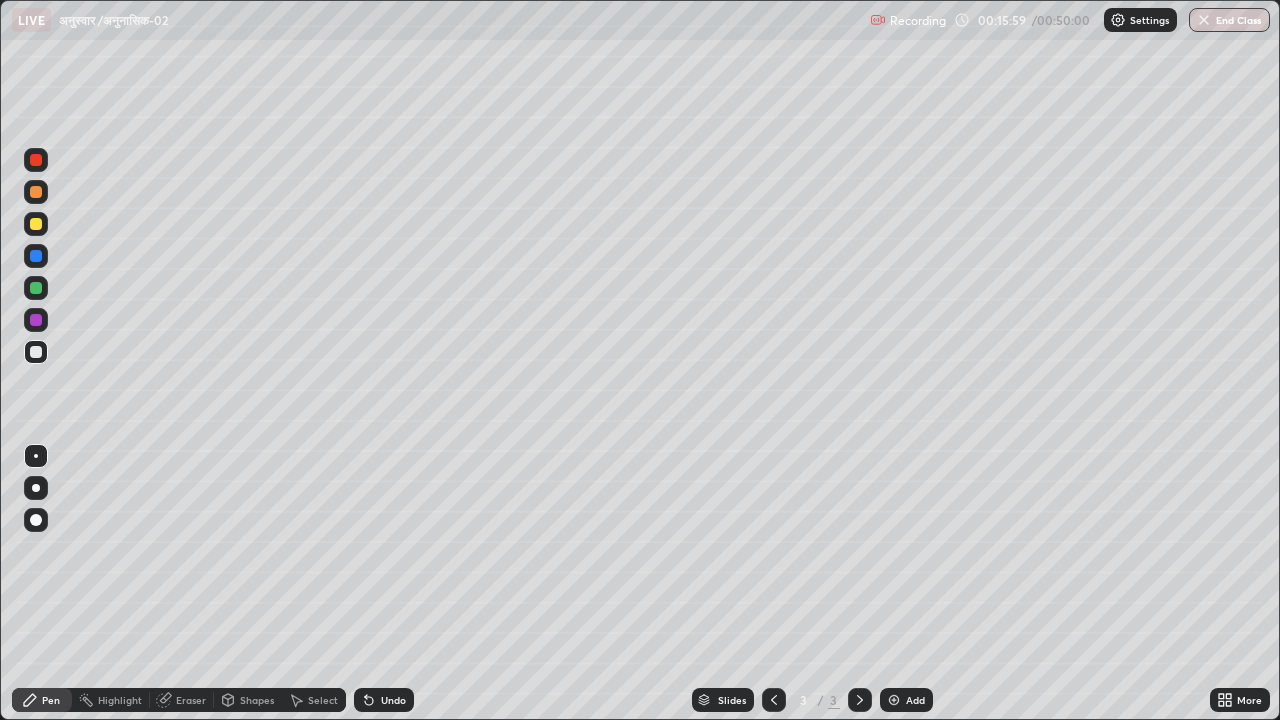 click on "Undo" at bounding box center (393, 700) 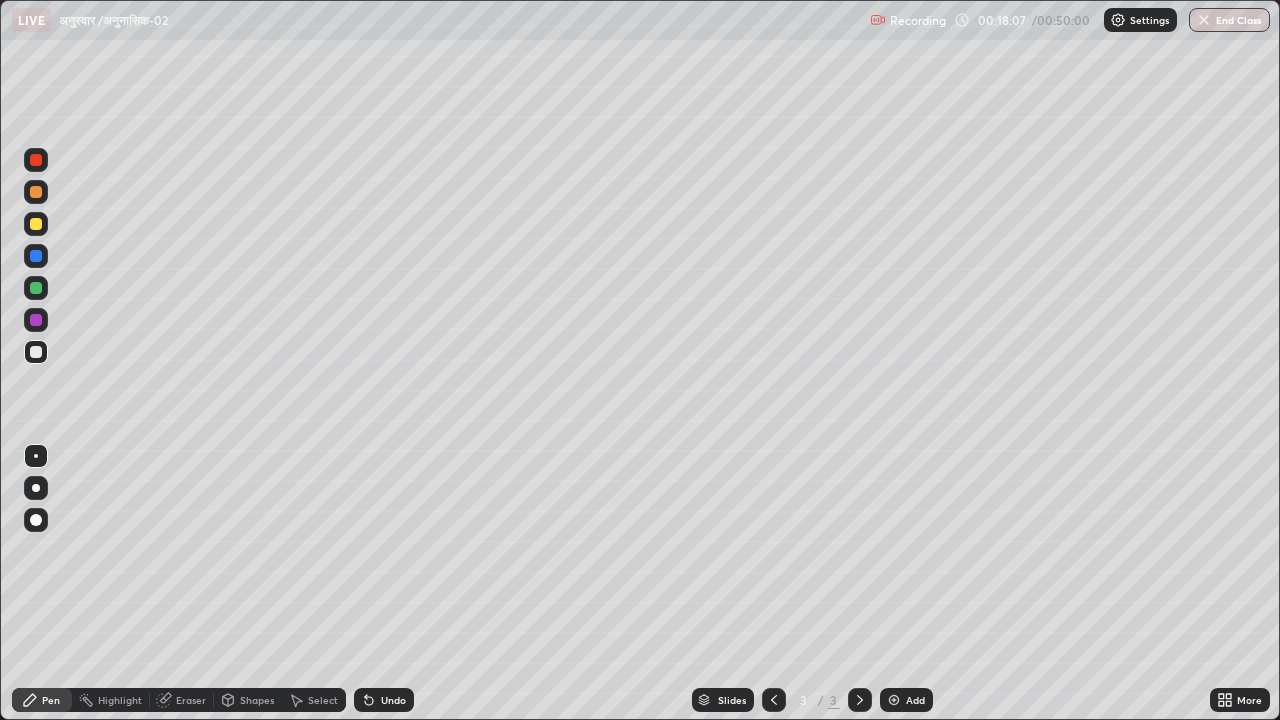 click on "Undo" at bounding box center [393, 700] 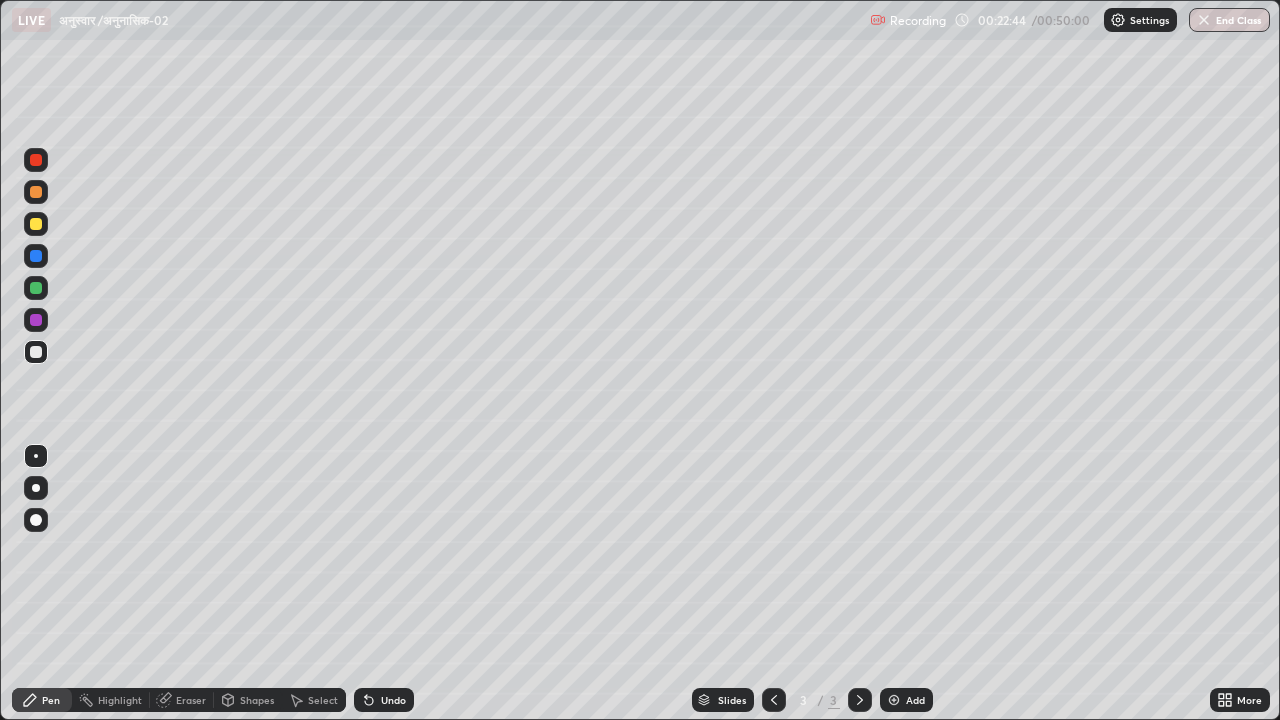 click on "Undo" at bounding box center (393, 700) 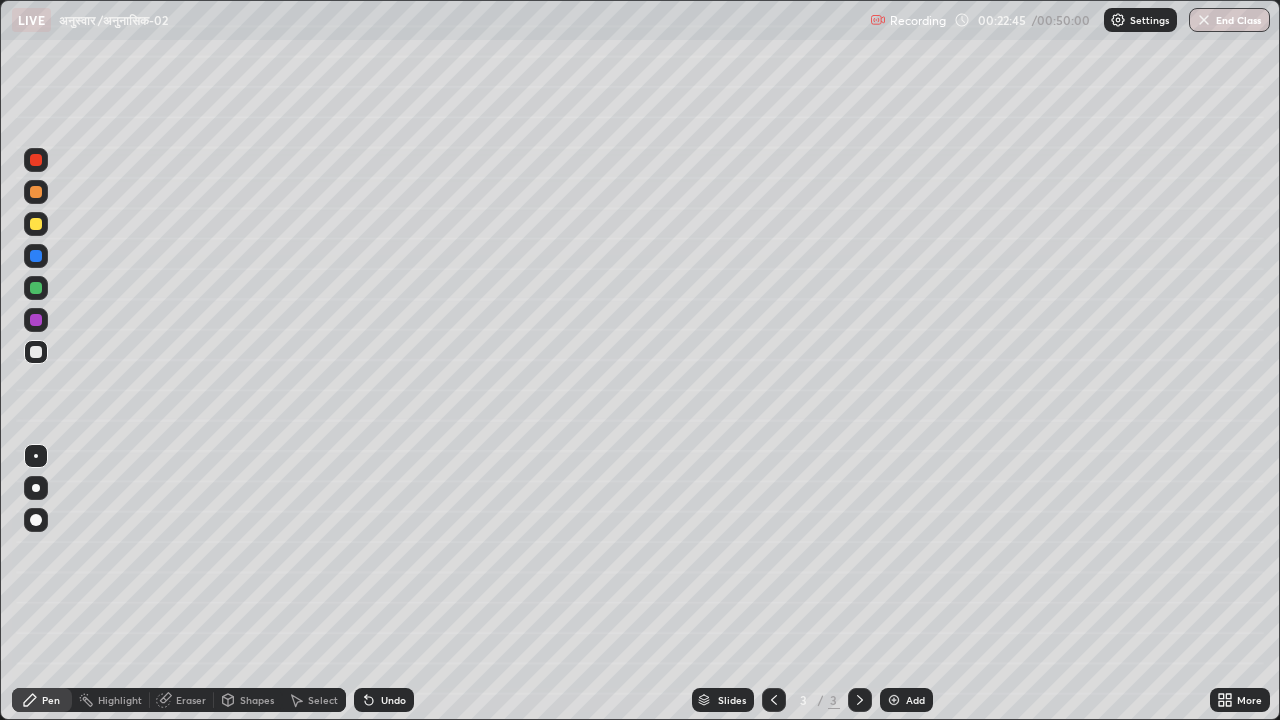 click on "Undo" at bounding box center (393, 700) 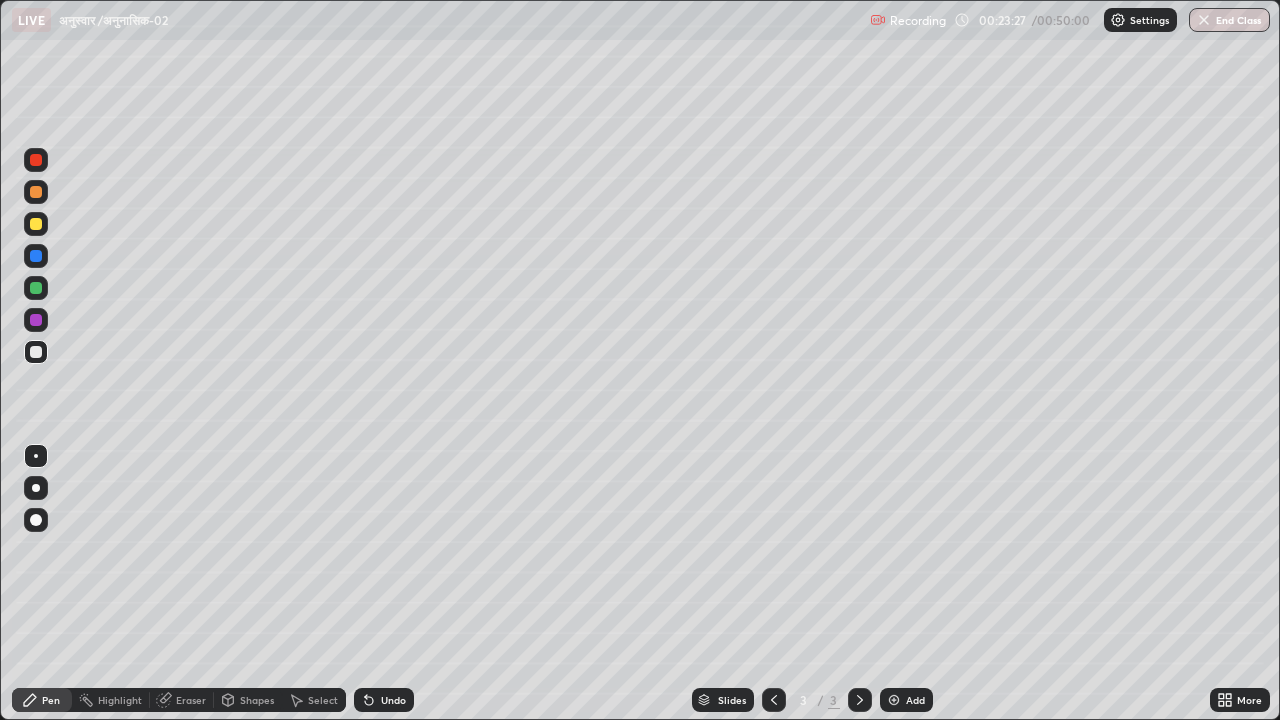 click on "Undo" at bounding box center [393, 700] 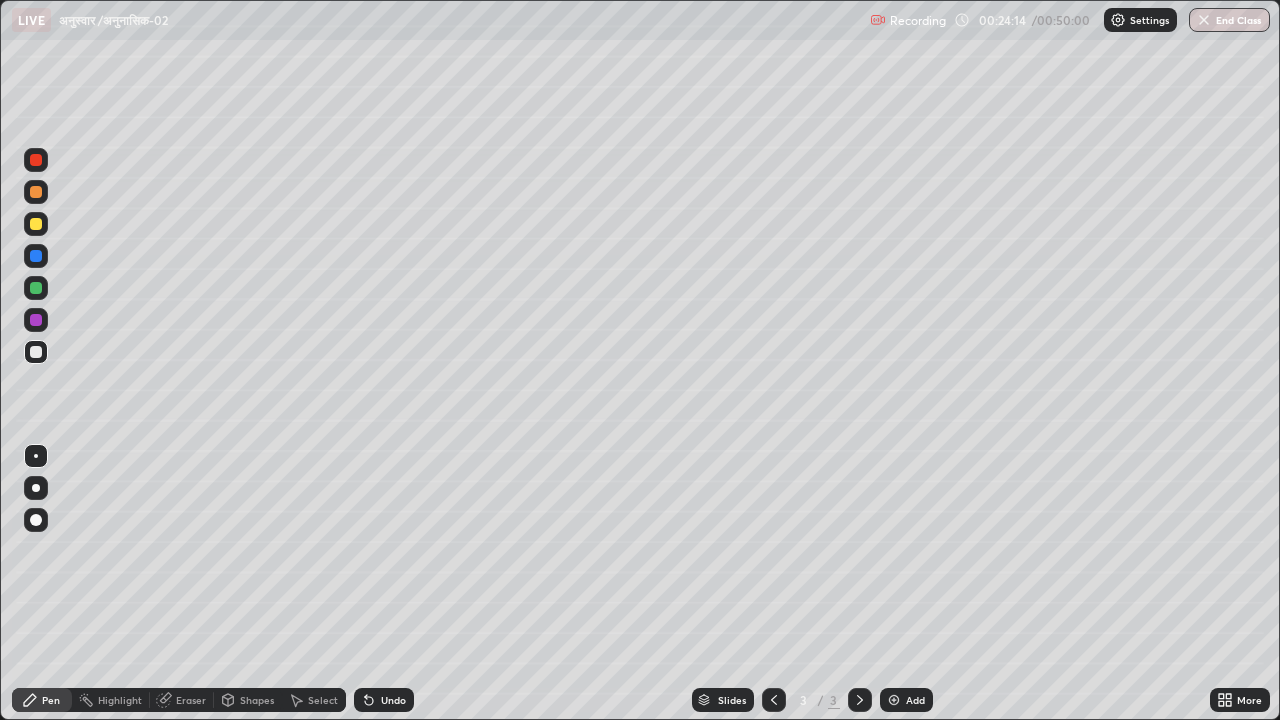 click on "Undo" at bounding box center [393, 700] 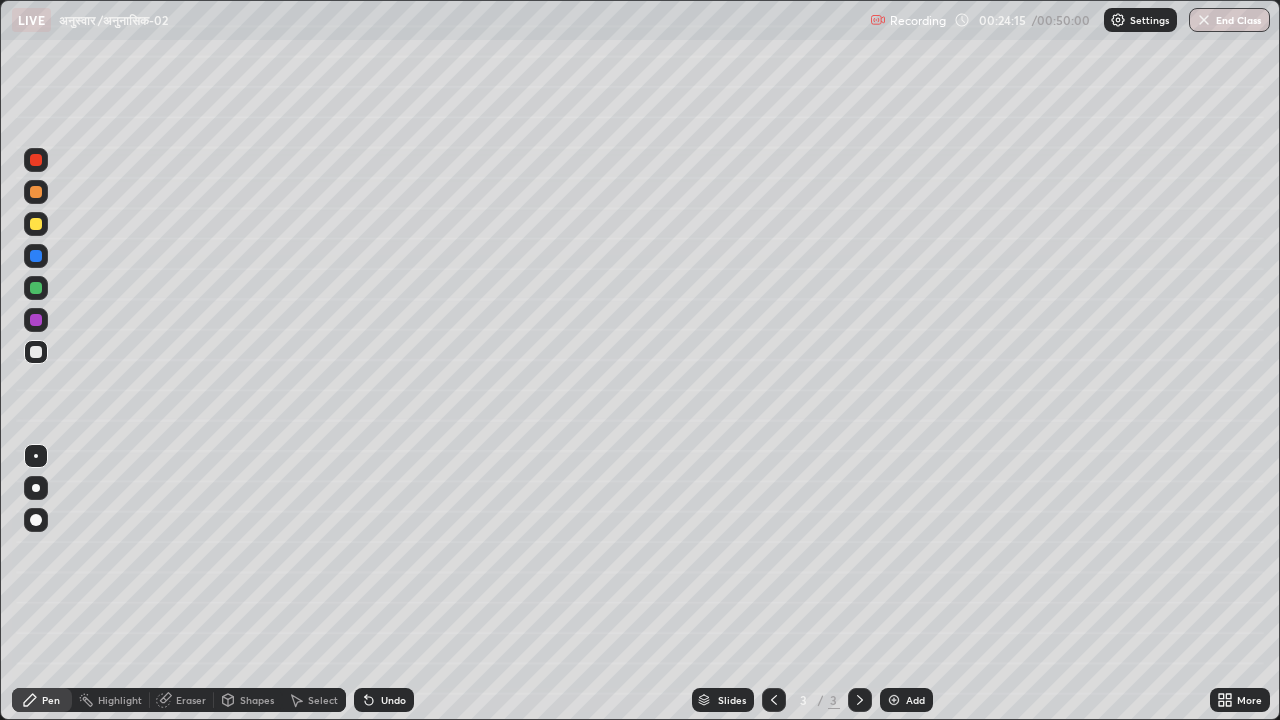 click on "Undo" at bounding box center (393, 700) 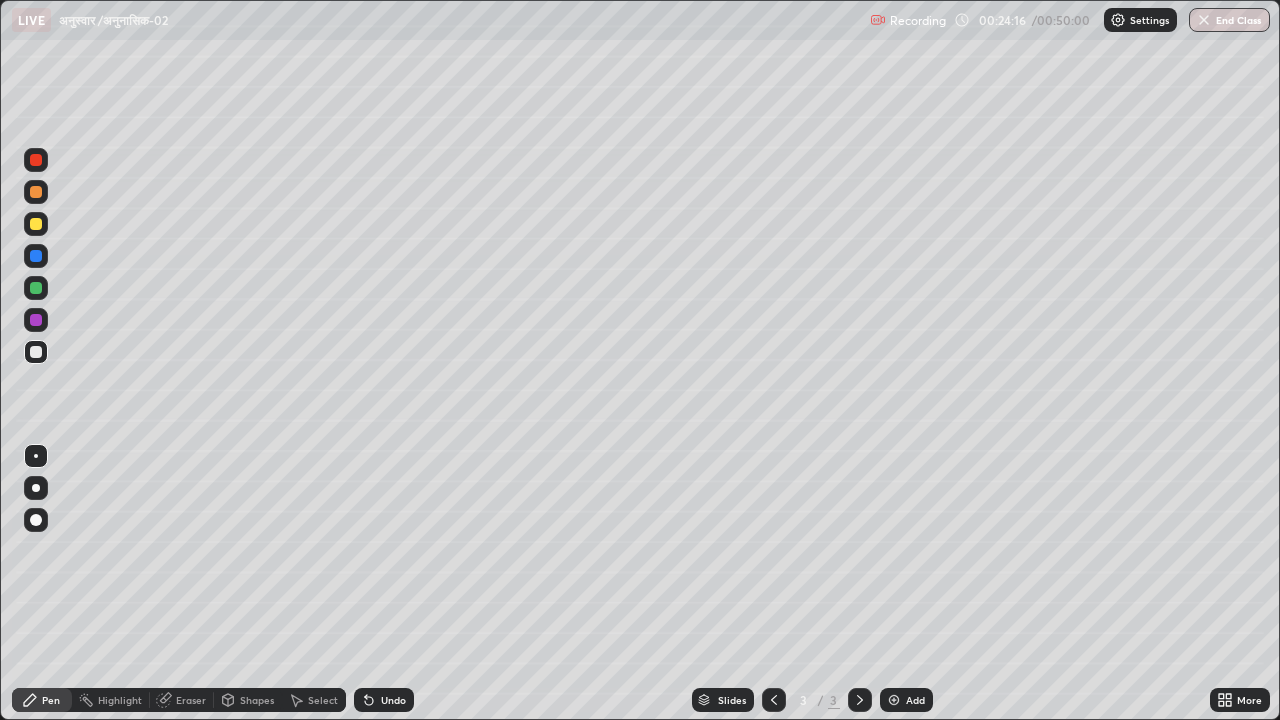 click 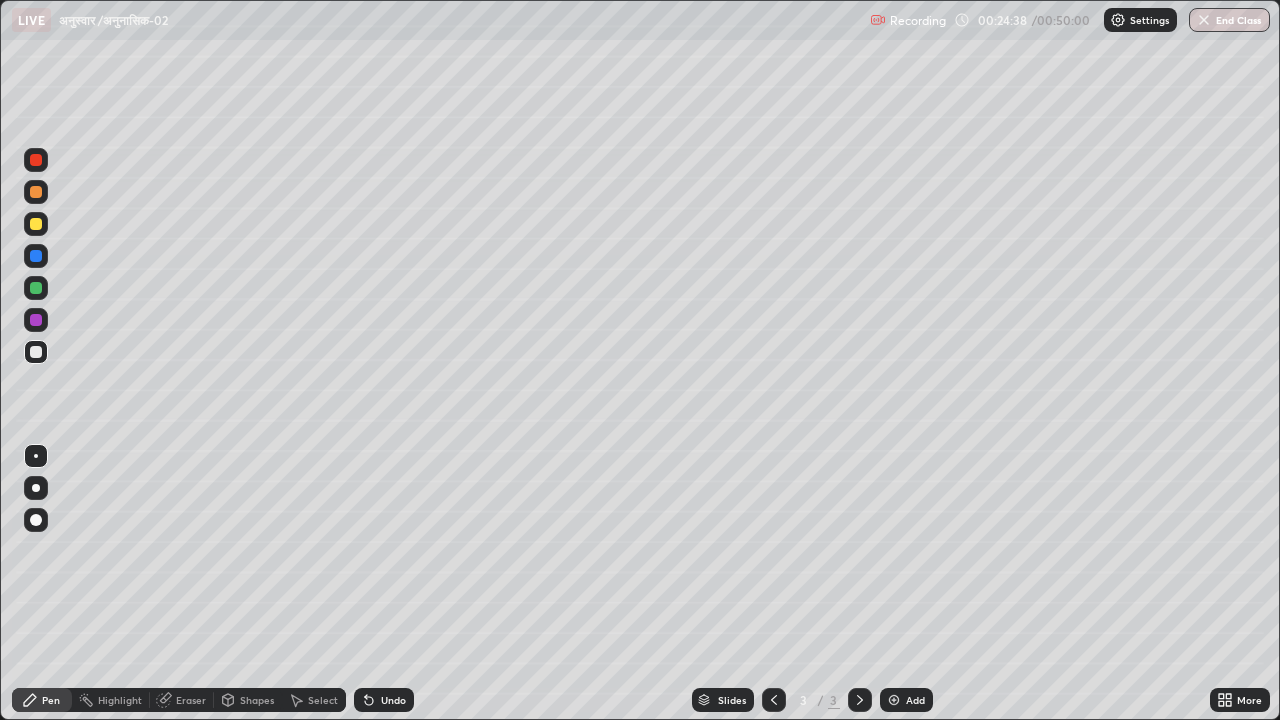 click on "Eraser" at bounding box center (191, 700) 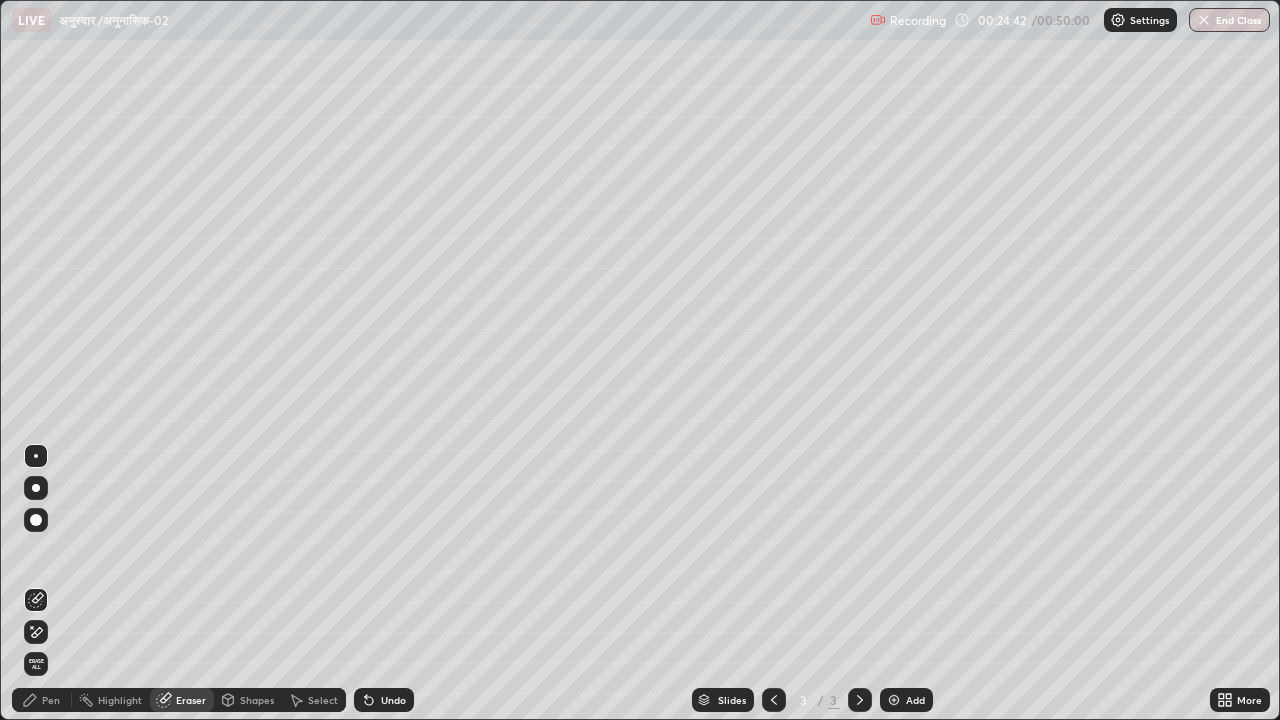 click on "Pen" at bounding box center (51, 700) 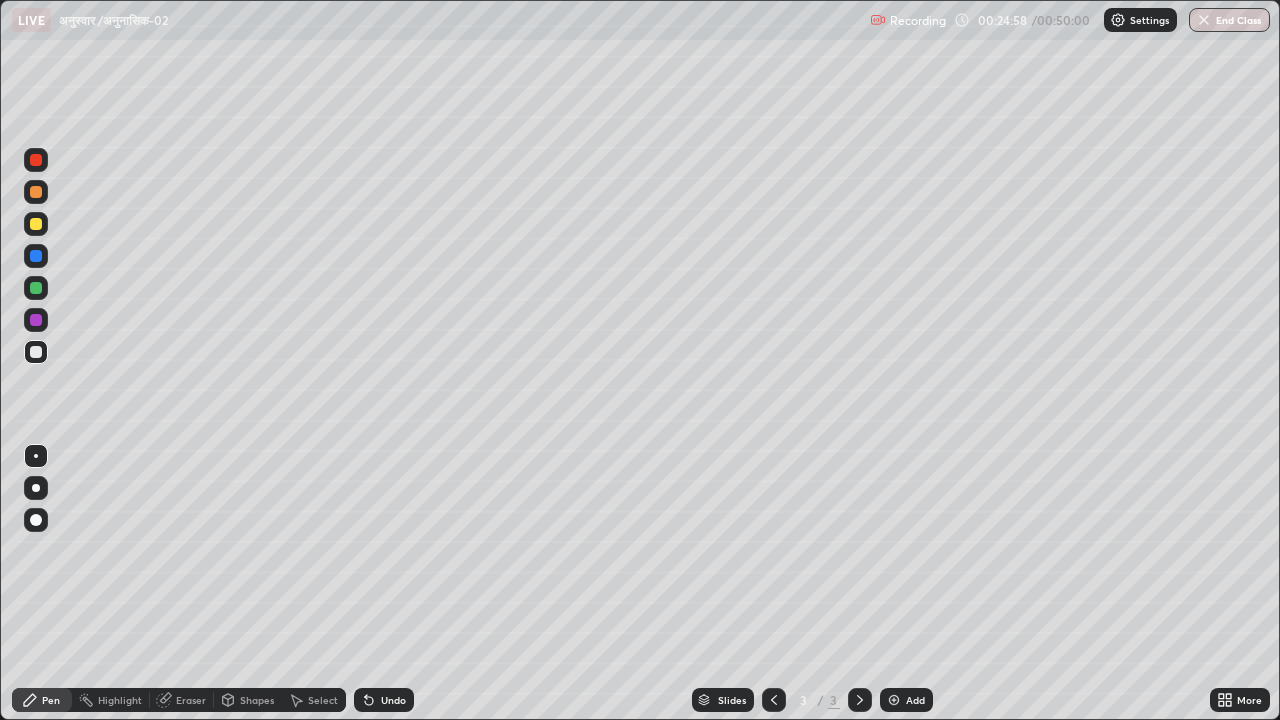 click at bounding box center (894, 700) 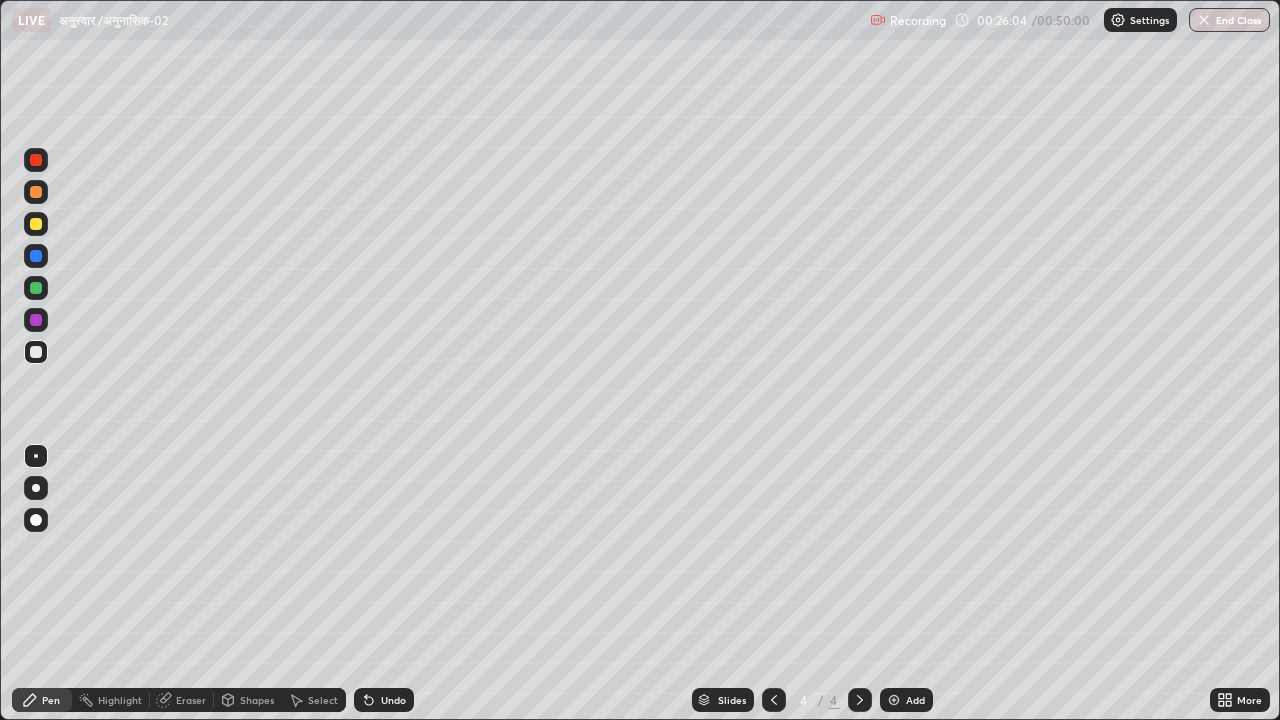 click on "Undo" at bounding box center (384, 700) 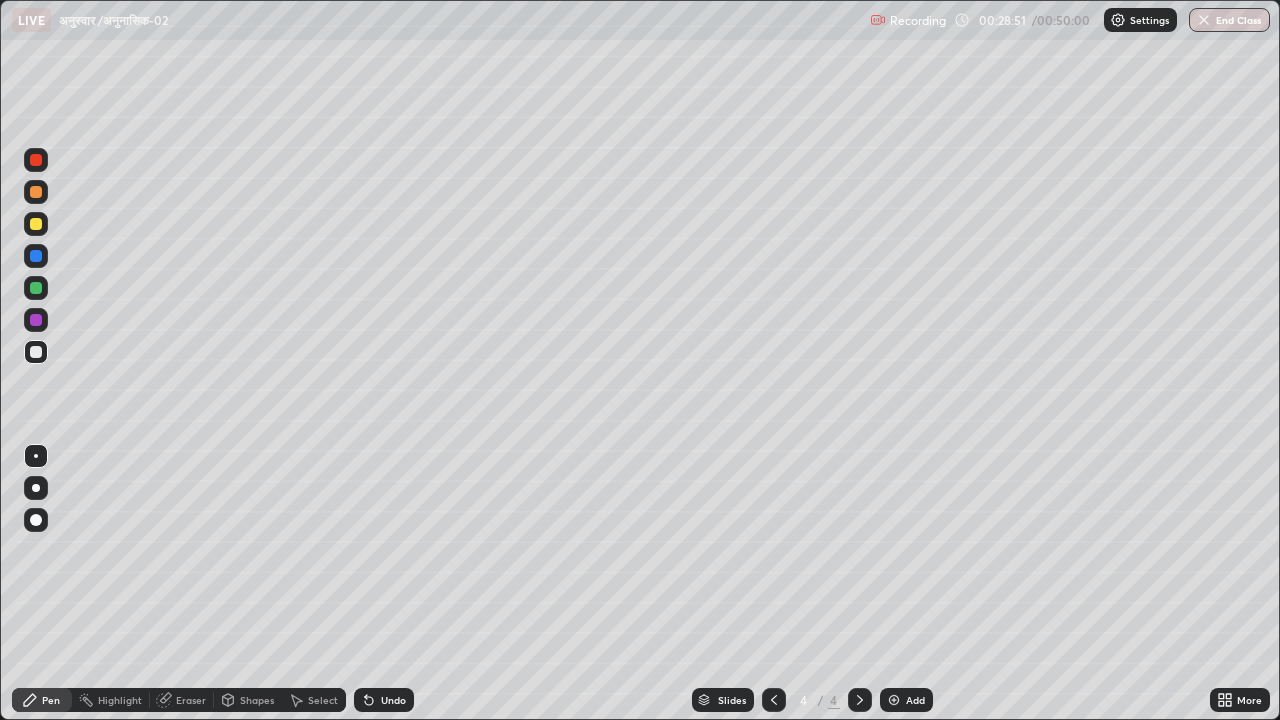 click on "Undo" at bounding box center [393, 700] 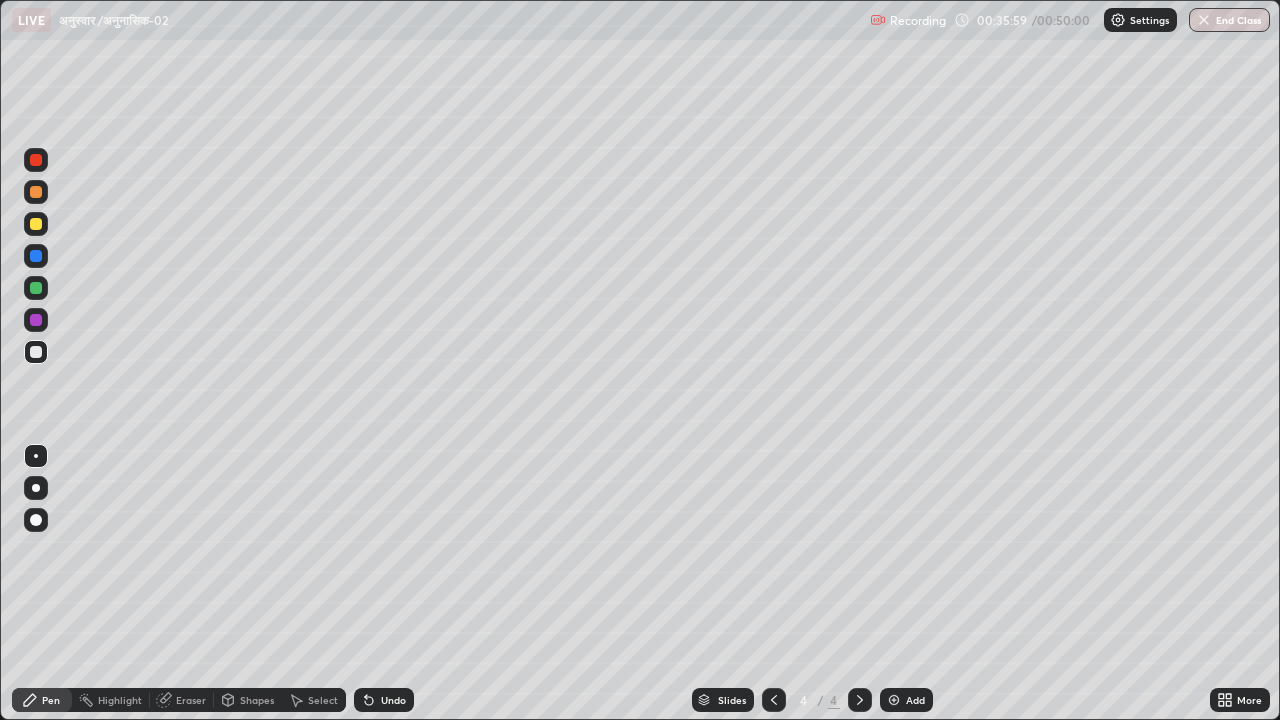 click at bounding box center (894, 700) 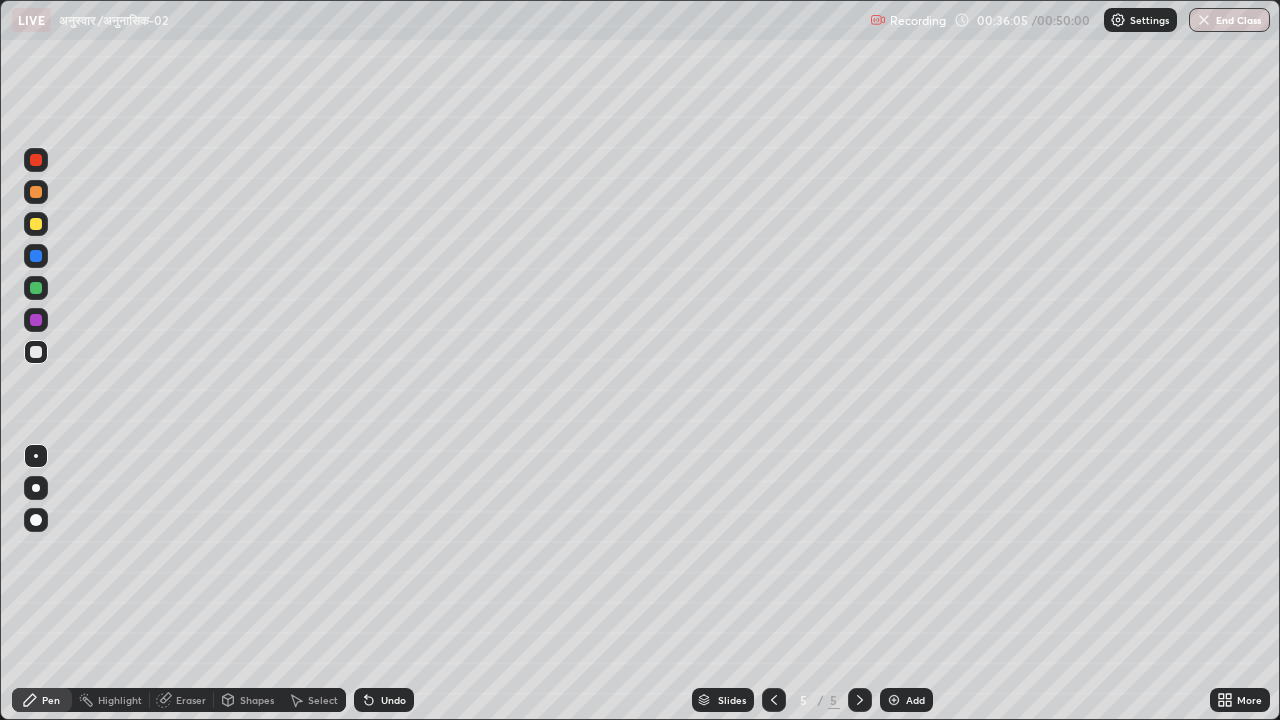 click 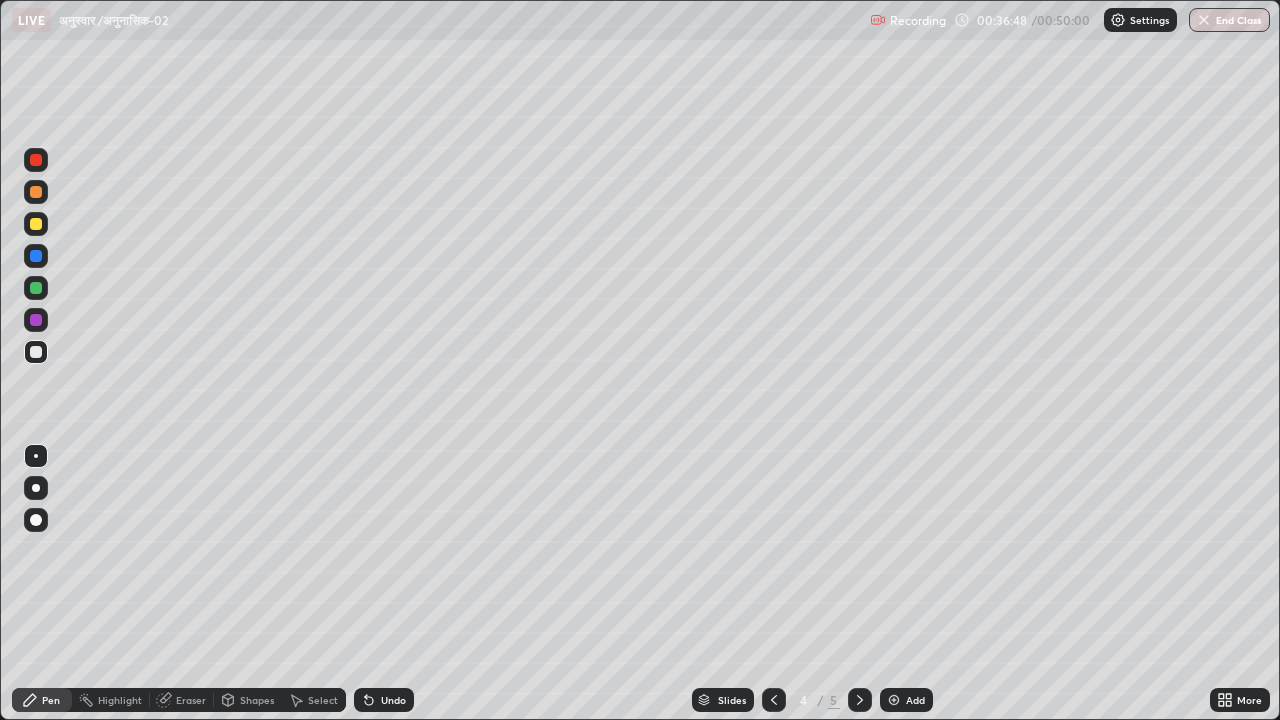 click 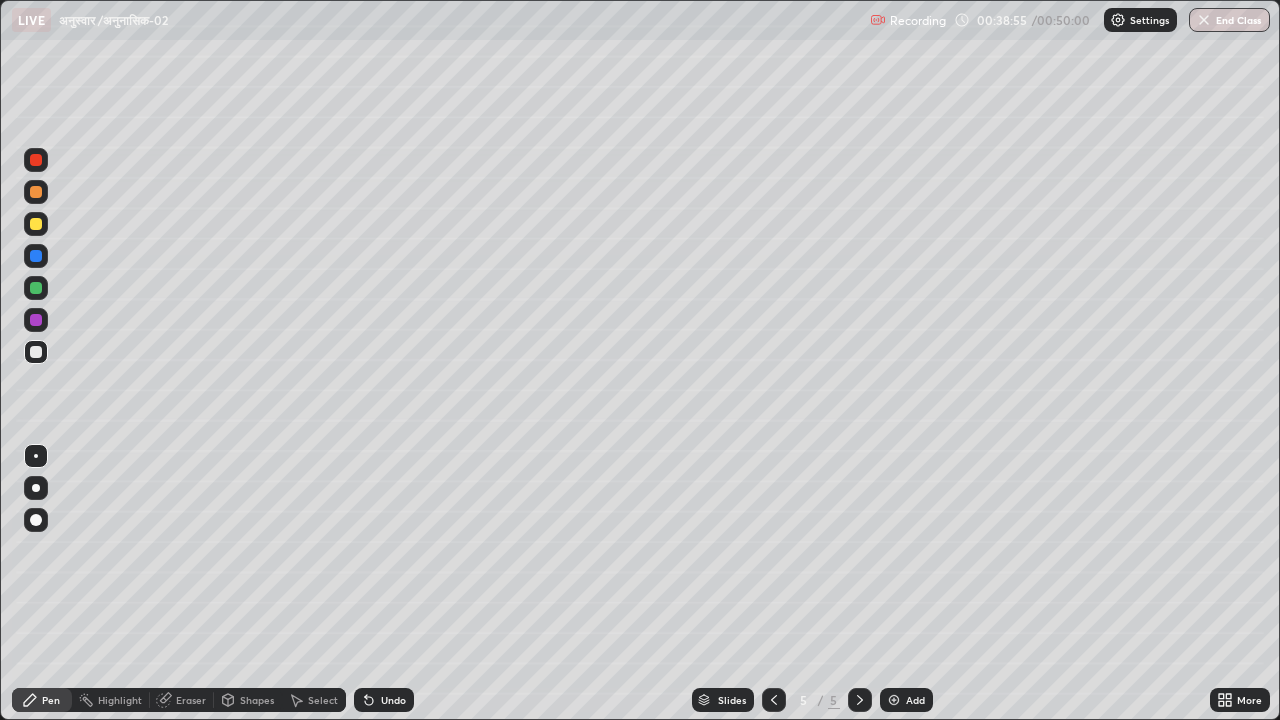 click on "Undo" at bounding box center [393, 700] 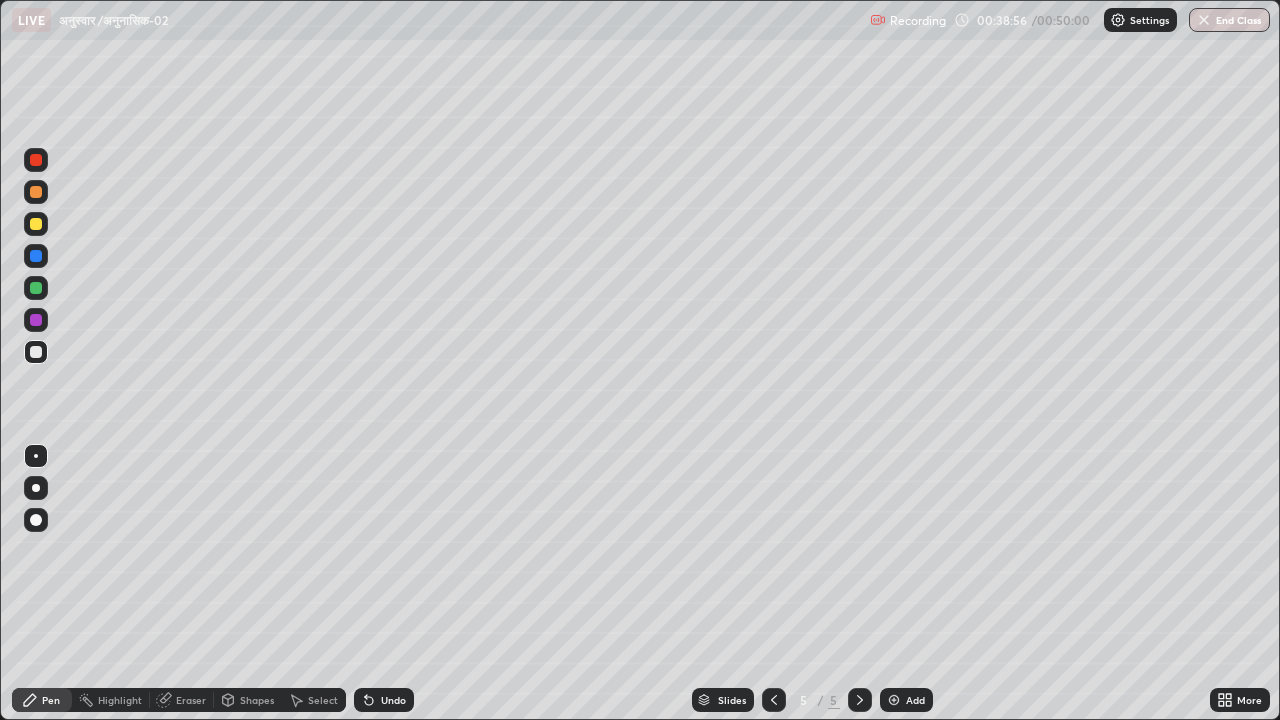 click on "Undo" at bounding box center [393, 700] 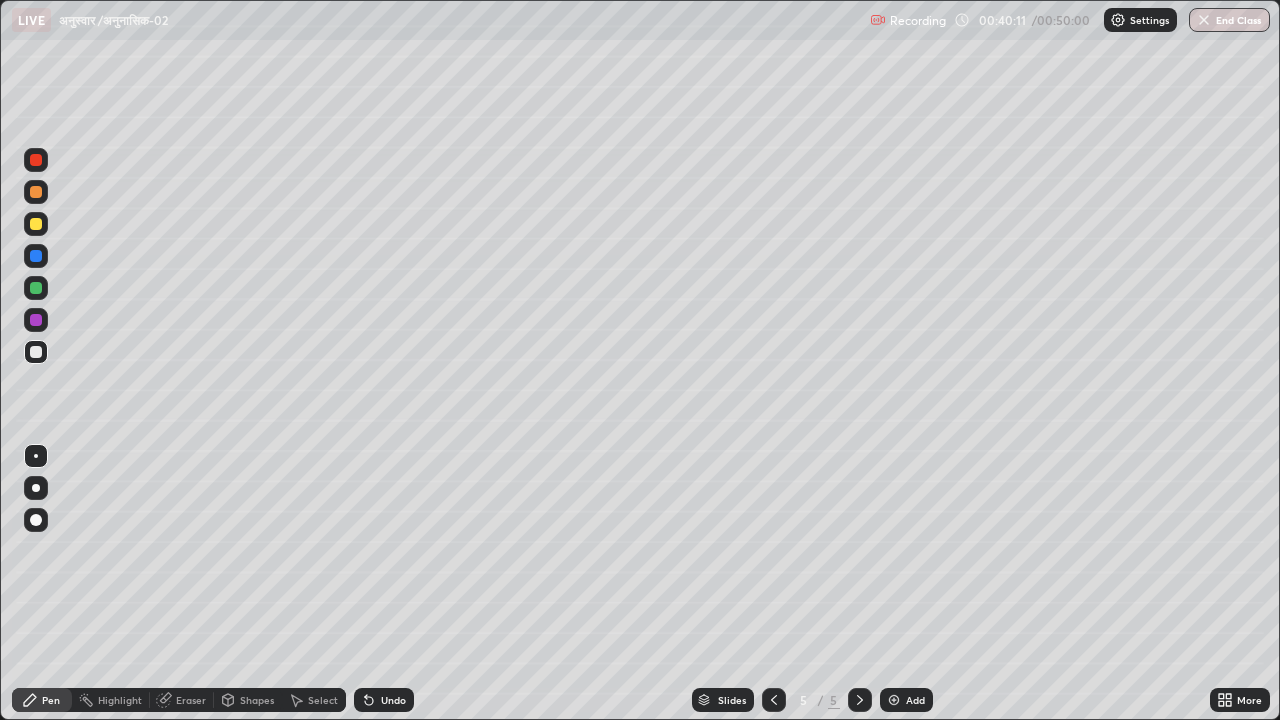 click on "Undo" at bounding box center [393, 700] 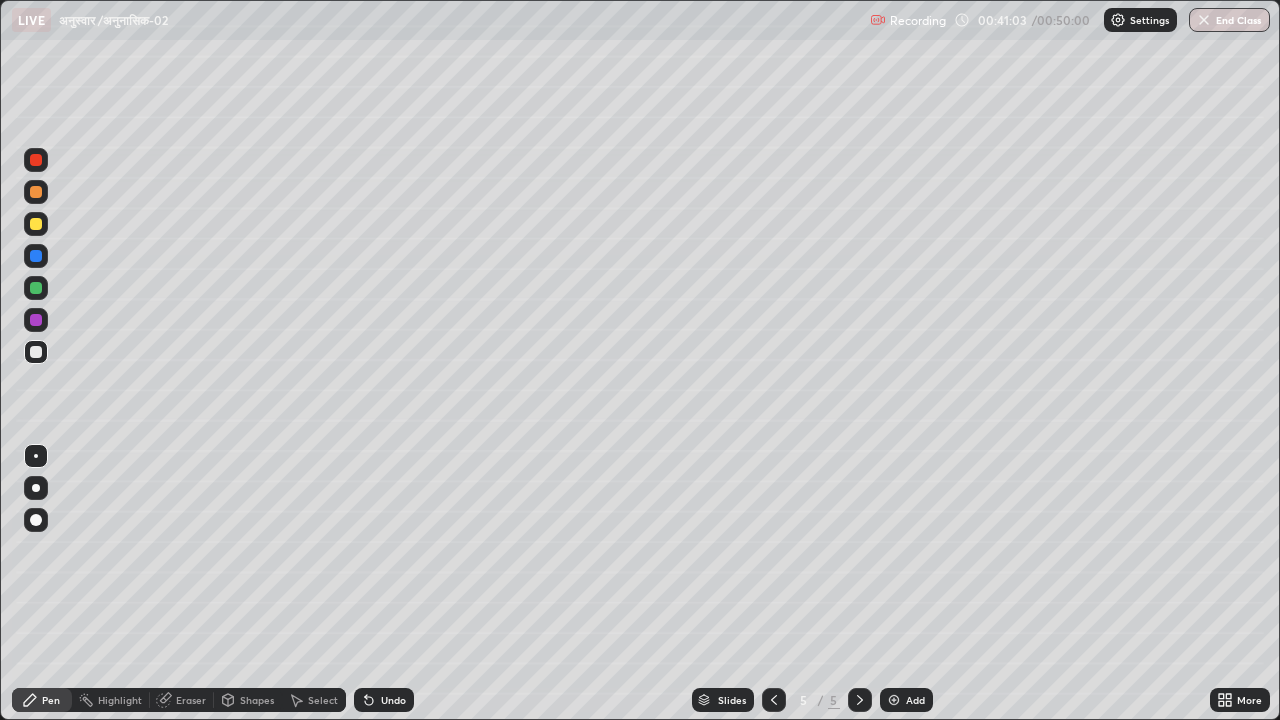 click on "Undo" at bounding box center (393, 700) 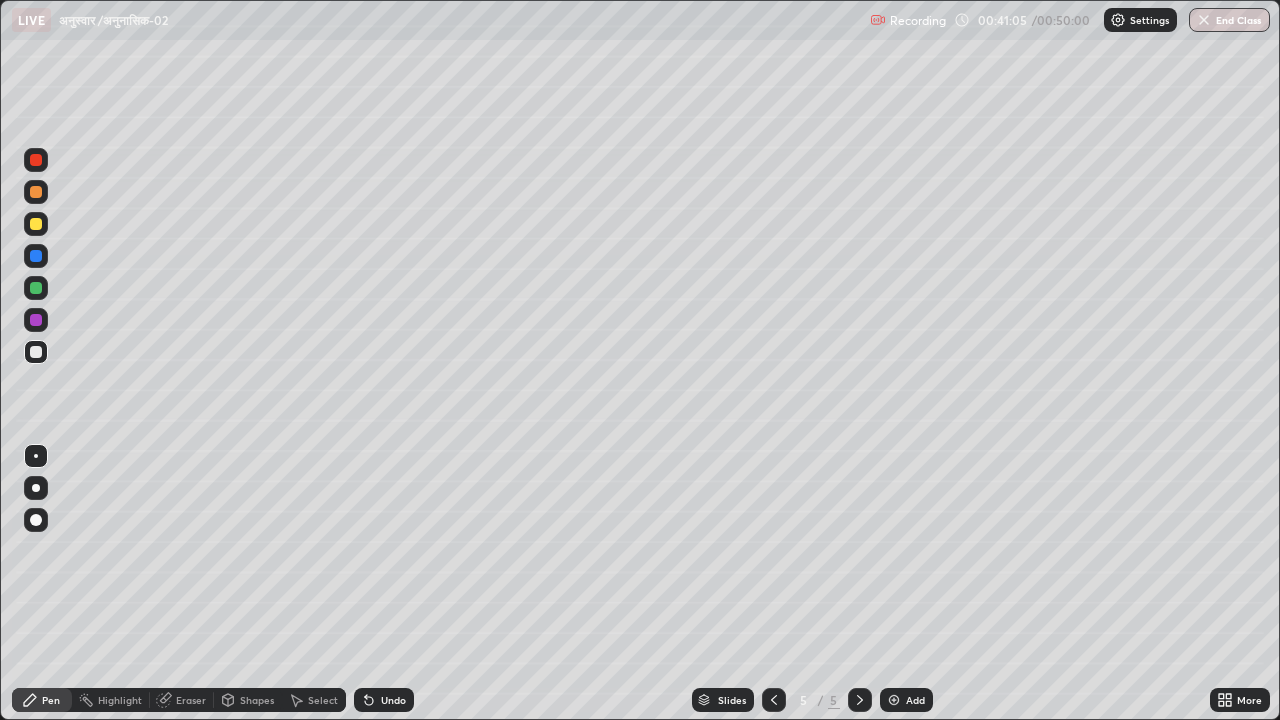 click on "Undo" at bounding box center (393, 700) 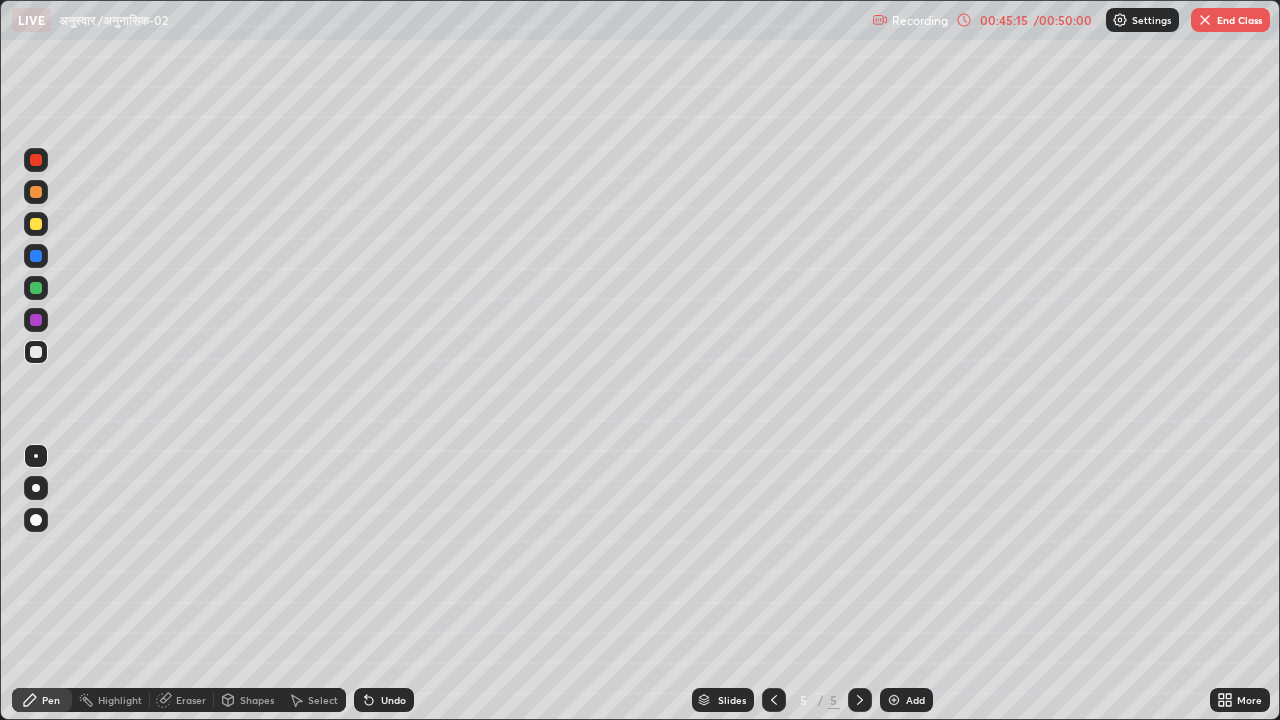 click on "End Class" at bounding box center (1230, 20) 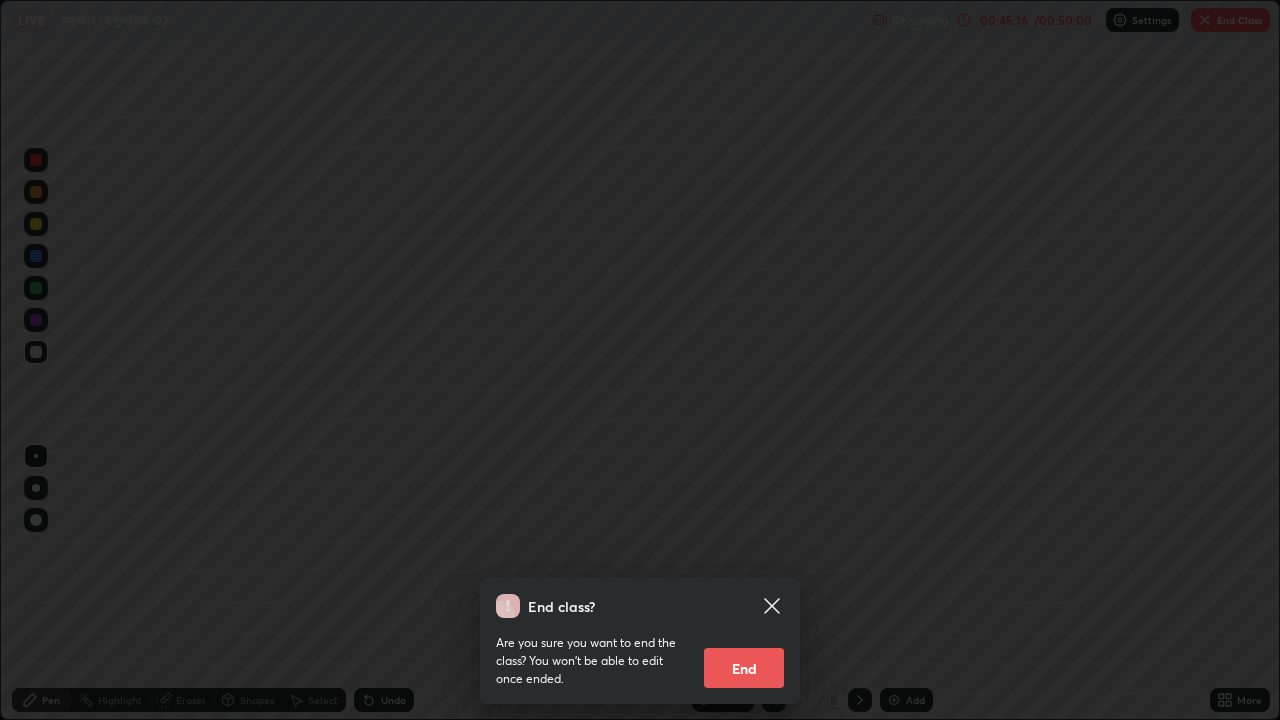 click on "End" at bounding box center [744, 668] 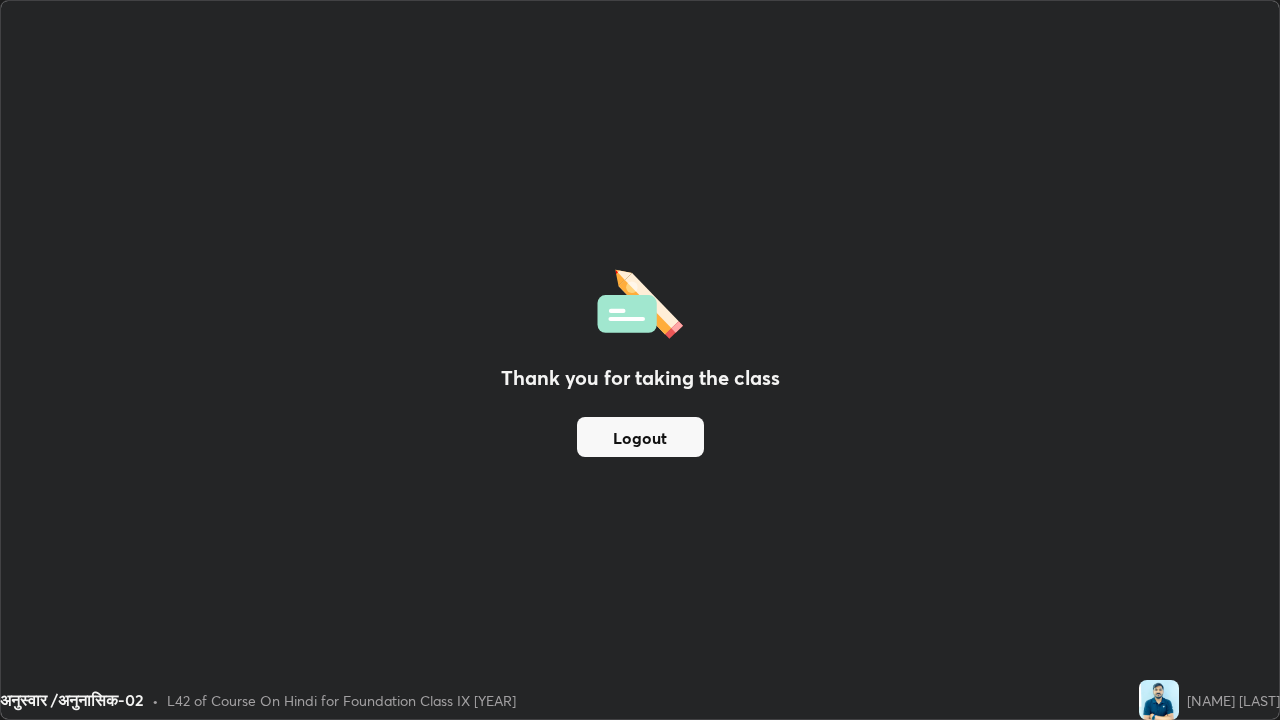click on "Logout" at bounding box center (640, 437) 